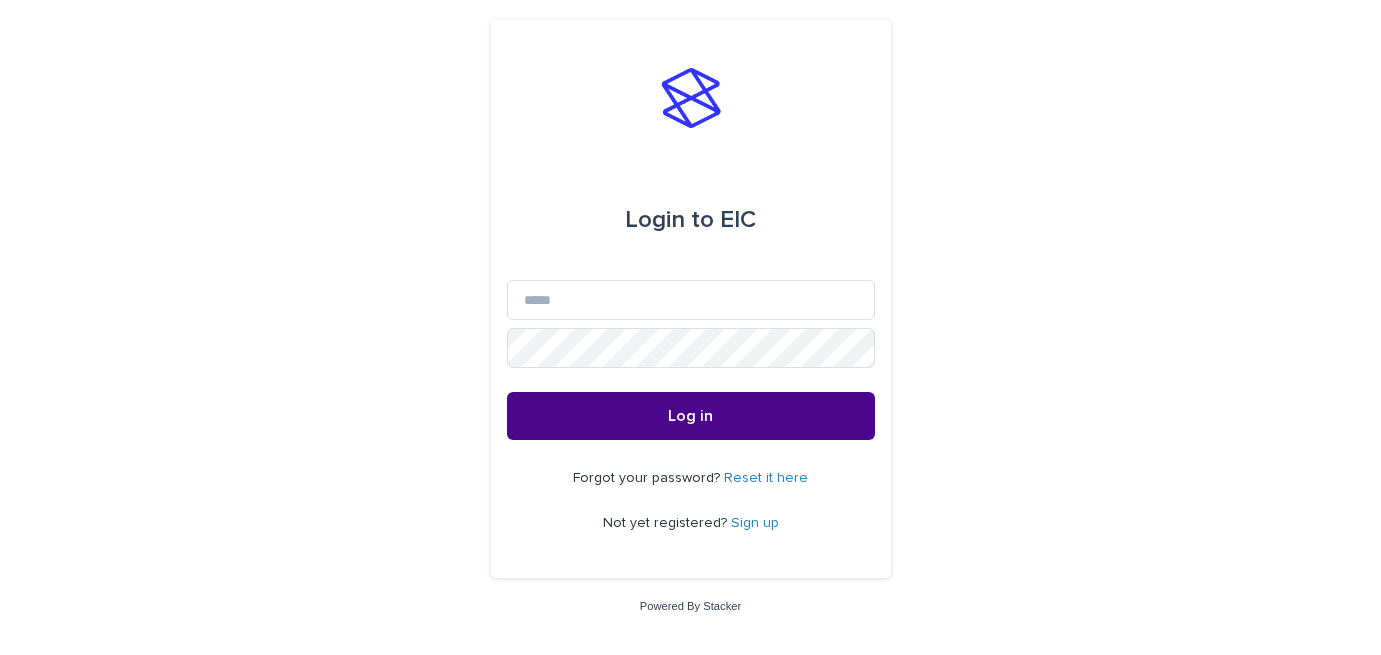 scroll, scrollTop: 0, scrollLeft: 0, axis: both 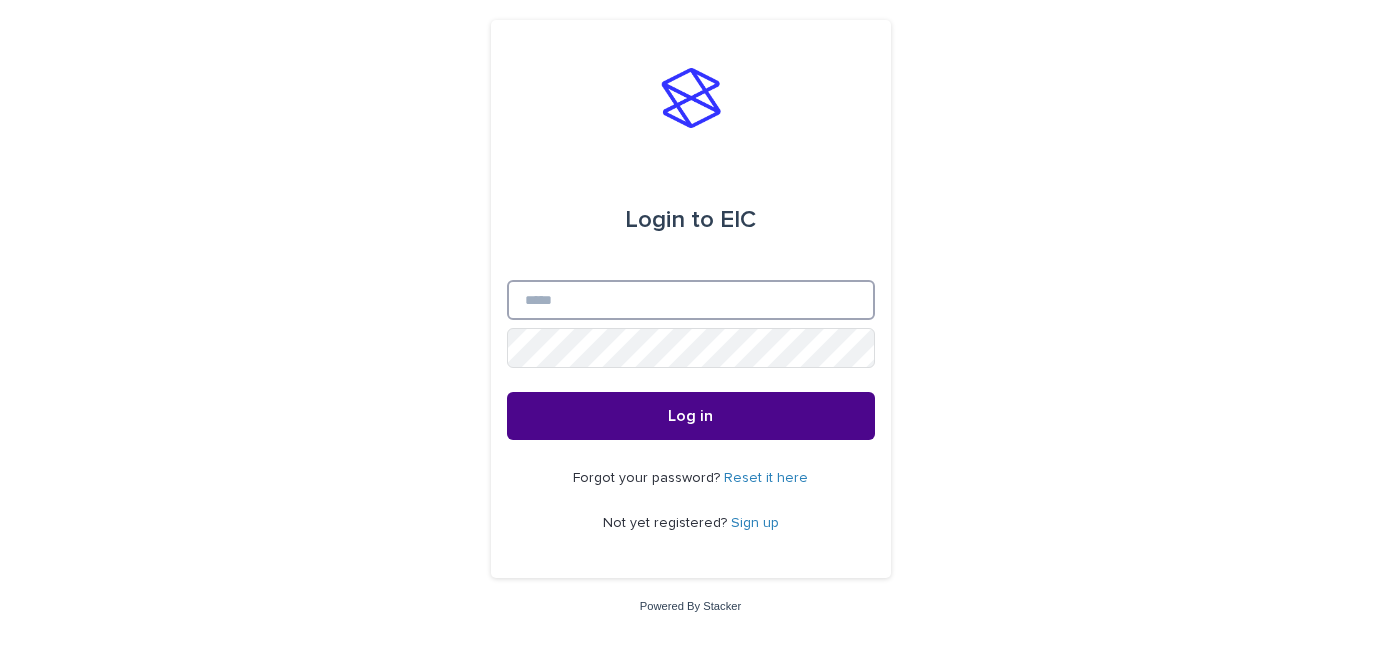 type on "**********" 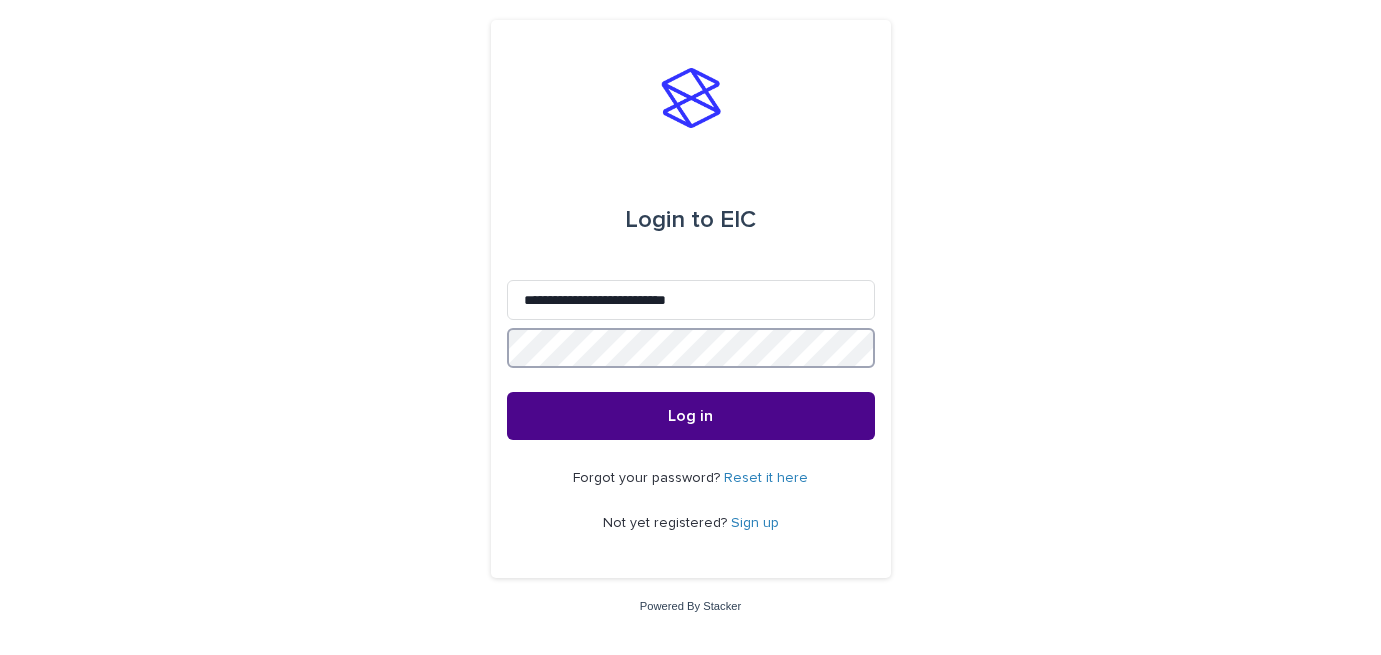 click on "Log in" at bounding box center [691, 416] 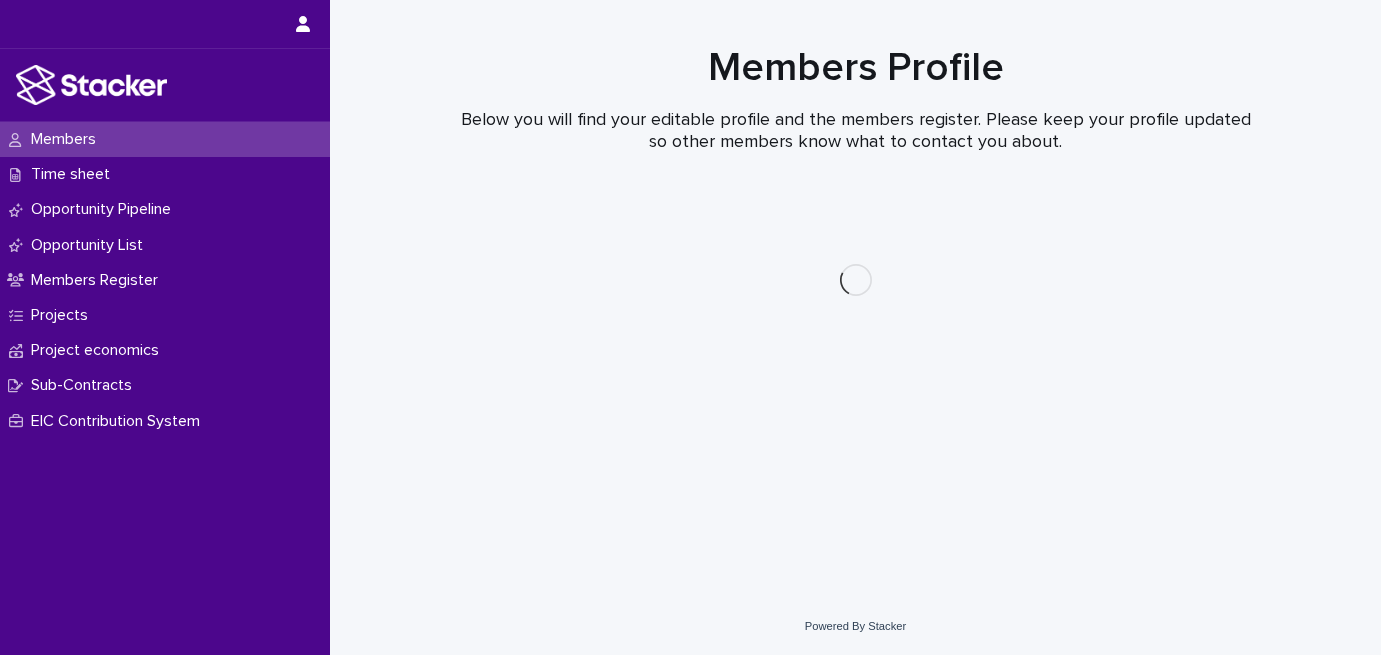 scroll, scrollTop: 0, scrollLeft: 0, axis: both 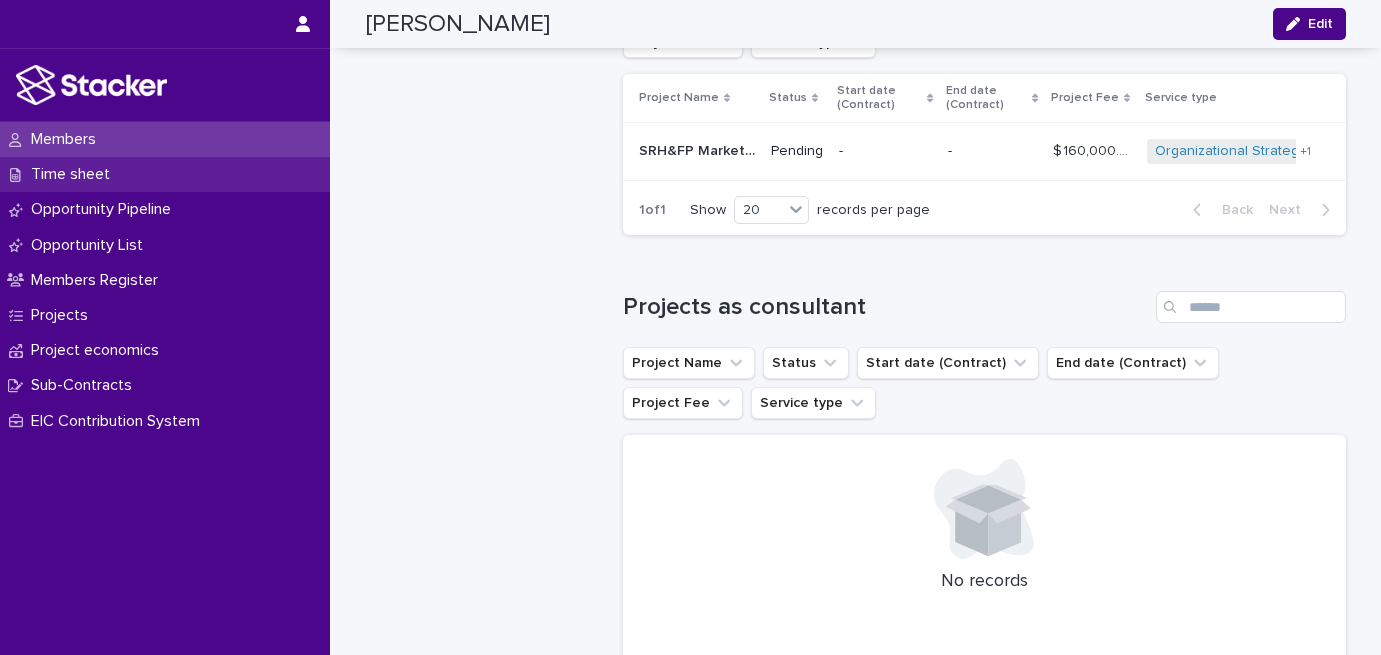 click on "Time sheet" at bounding box center [165, 174] 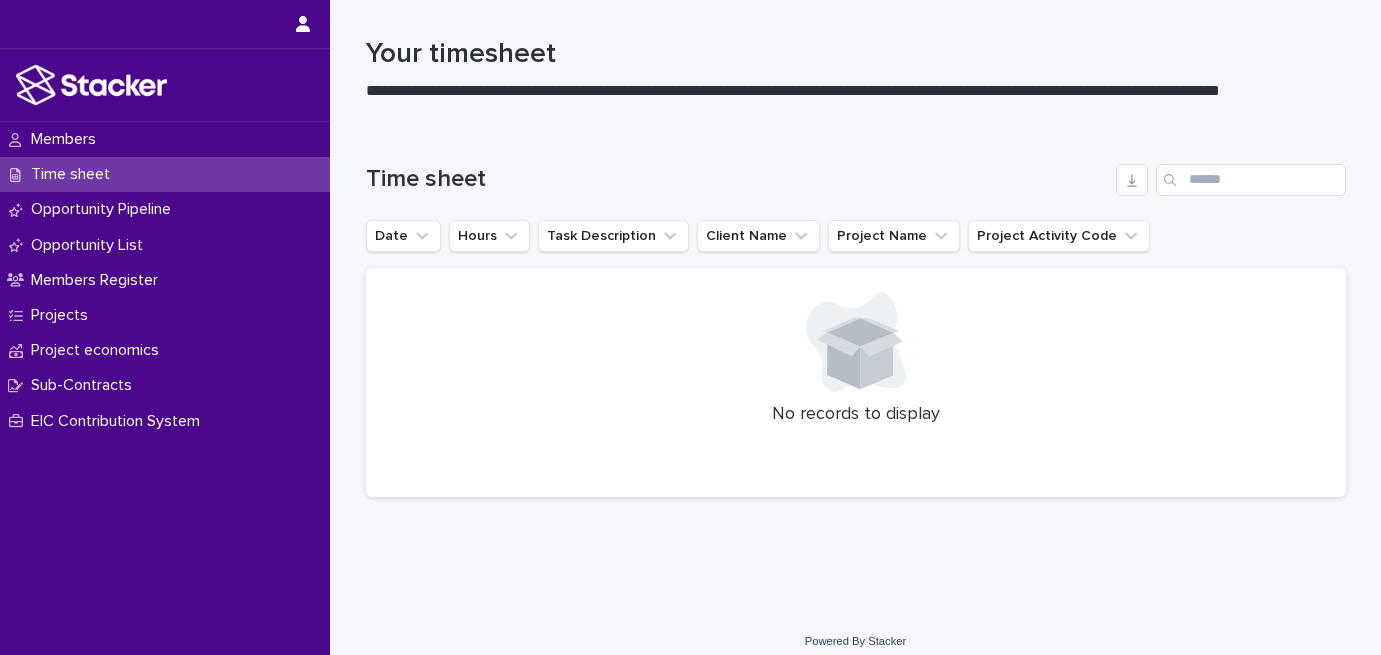 scroll, scrollTop: 23, scrollLeft: 0, axis: vertical 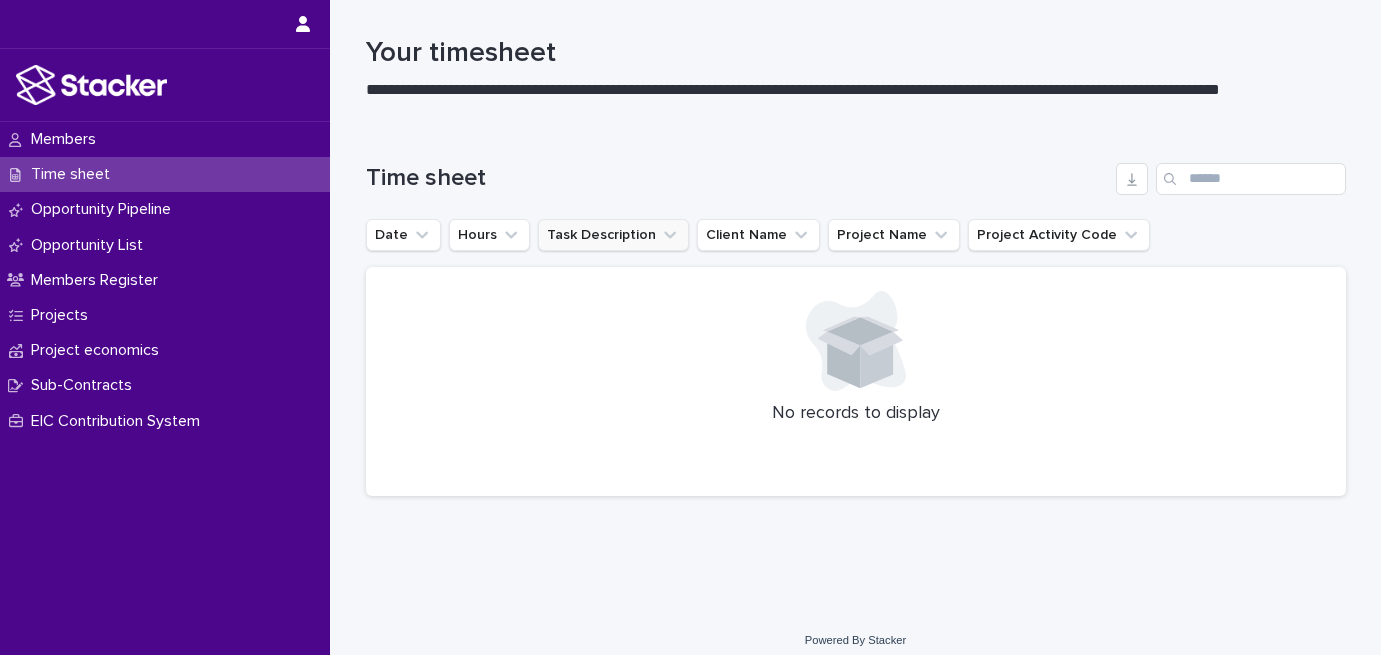 click on "Task Description" at bounding box center (613, 235) 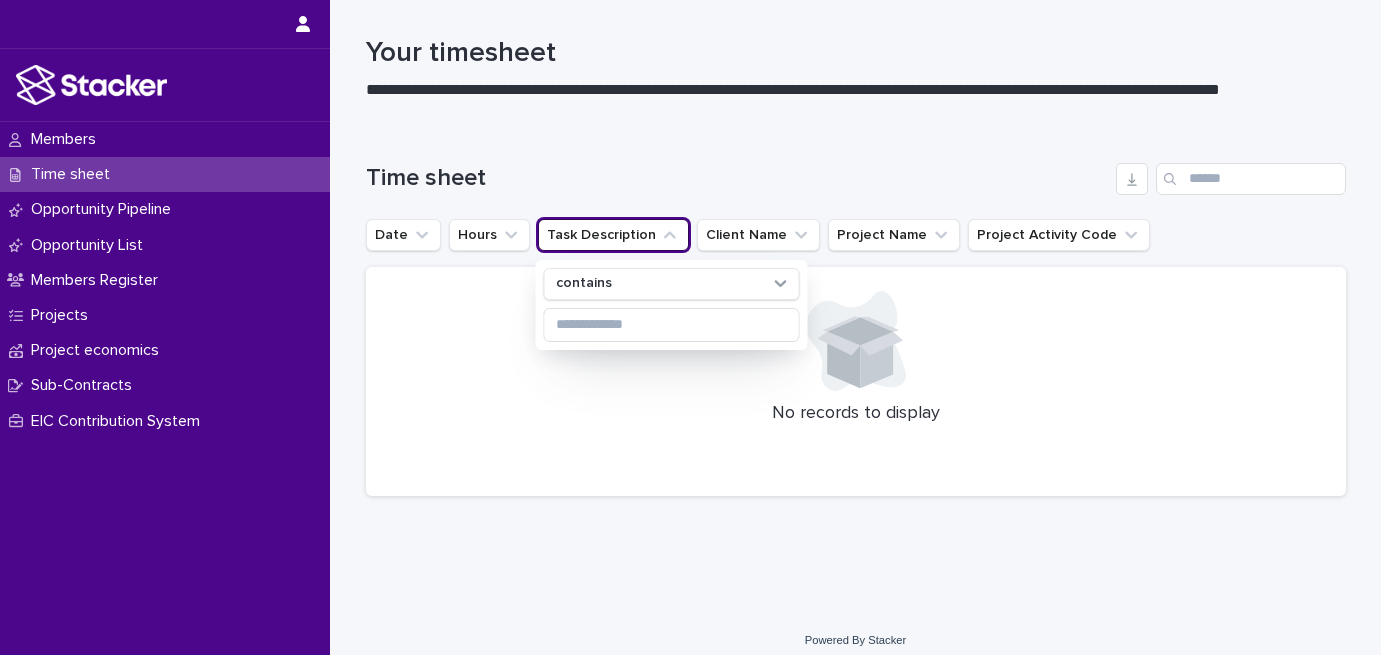 click on "Task Description" at bounding box center (613, 235) 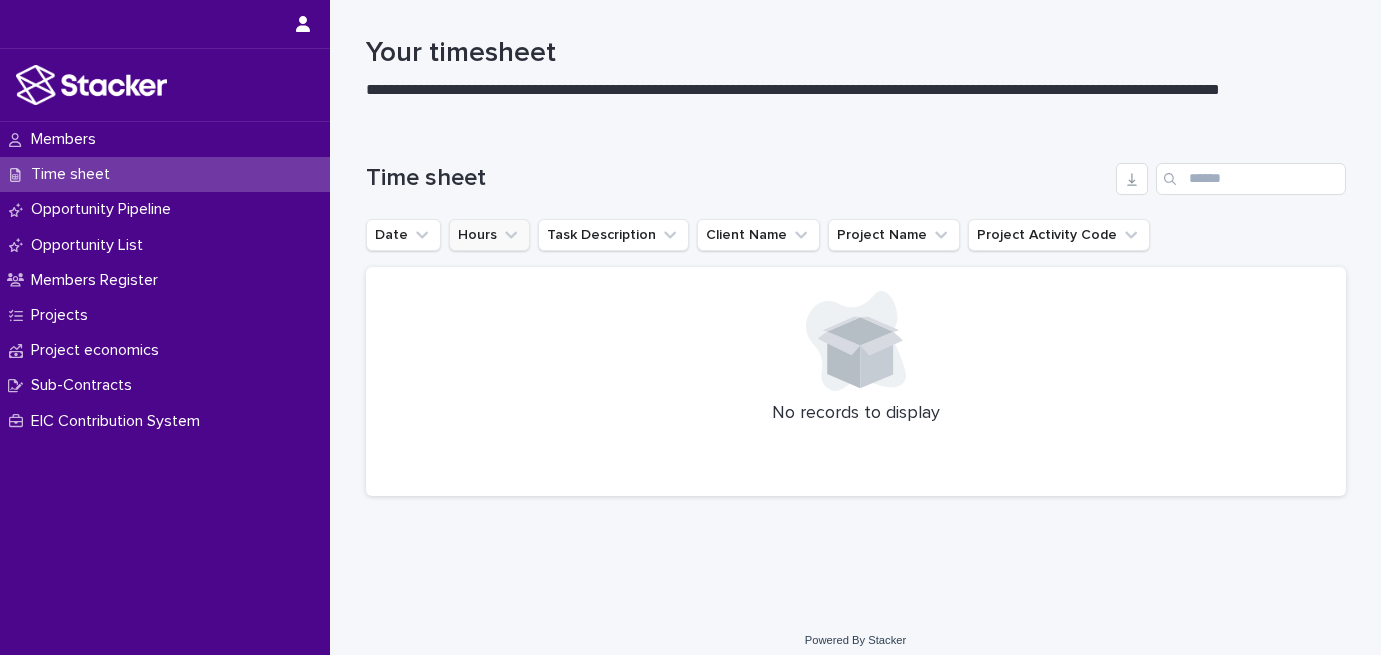 click 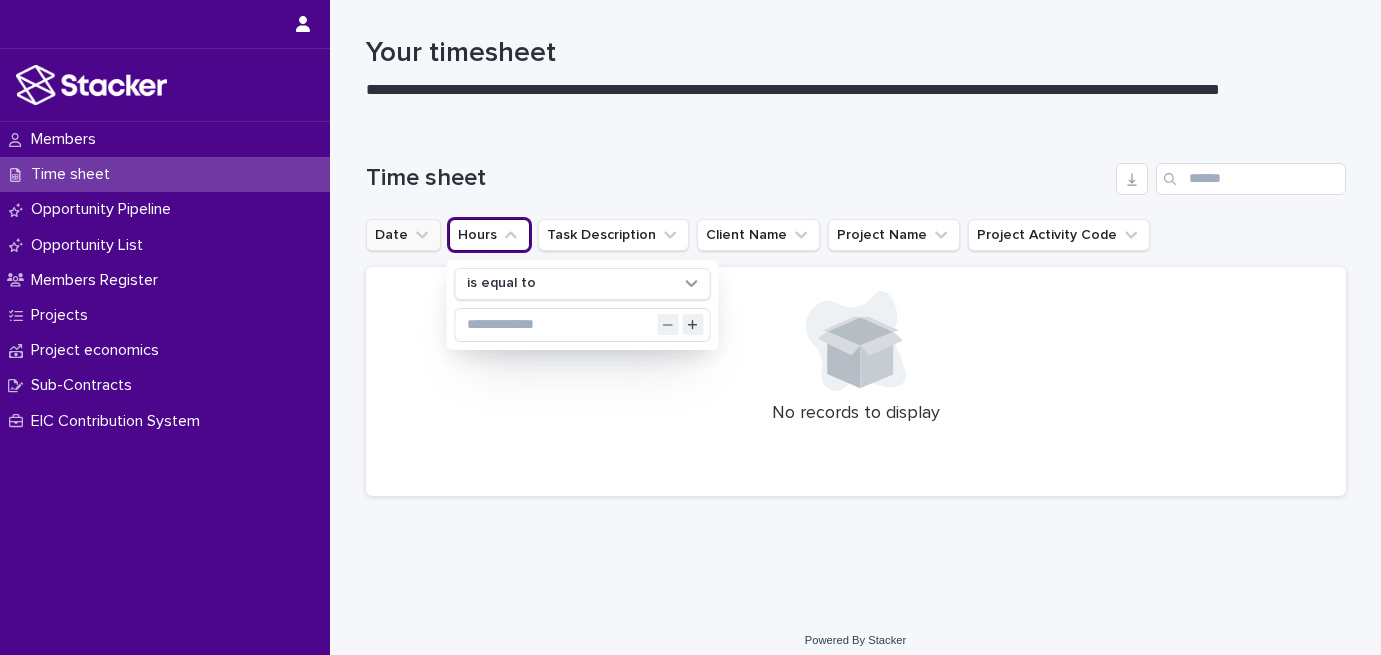 click 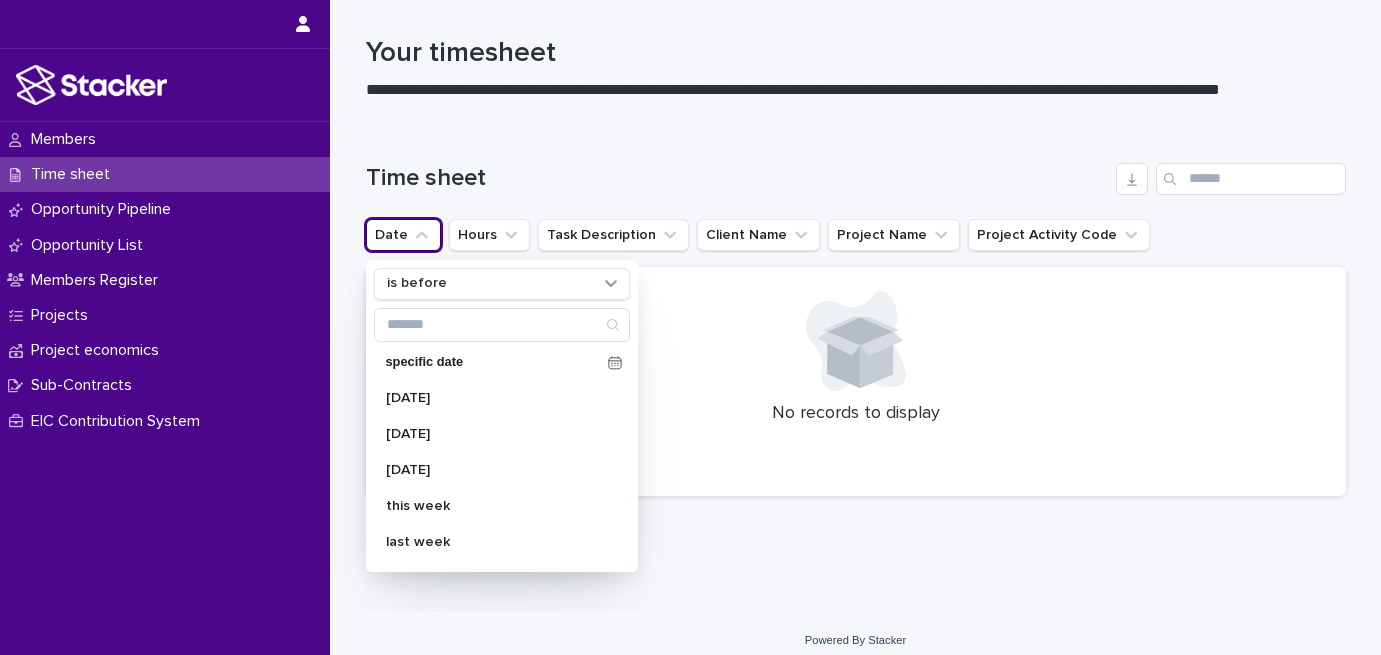 click on "Time sheet" at bounding box center [856, 171] 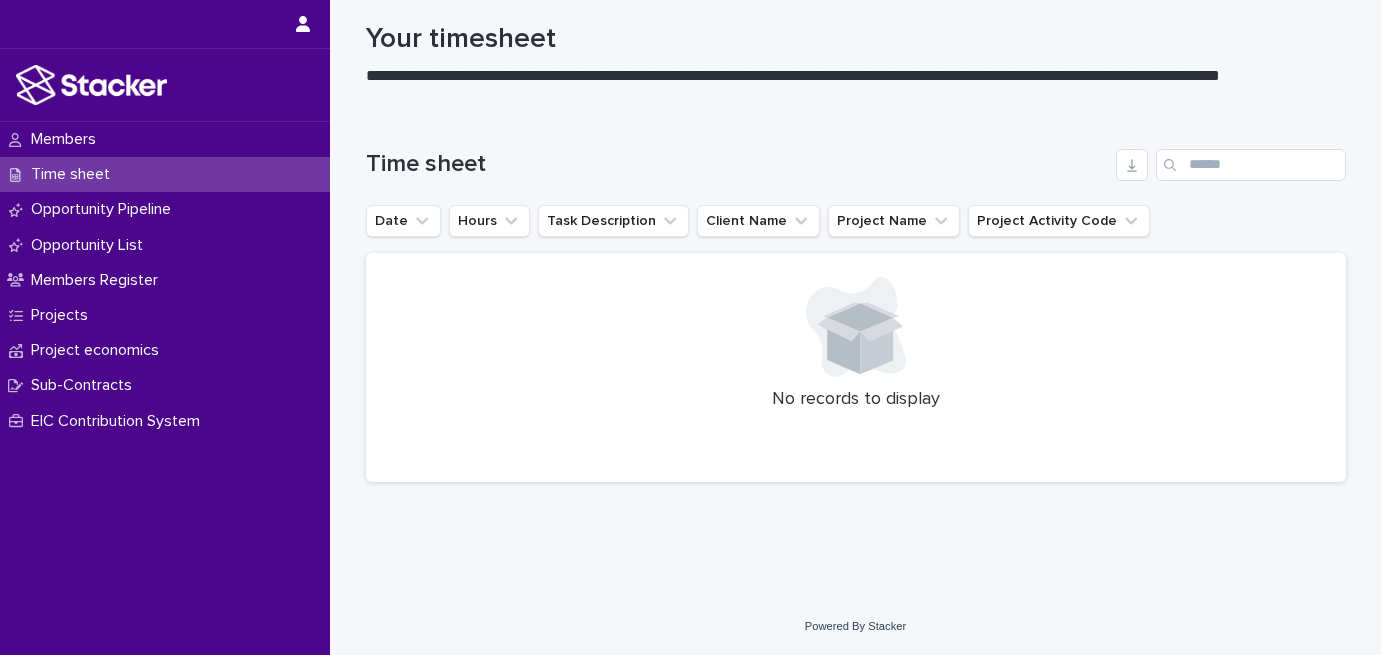 scroll, scrollTop: 36, scrollLeft: 0, axis: vertical 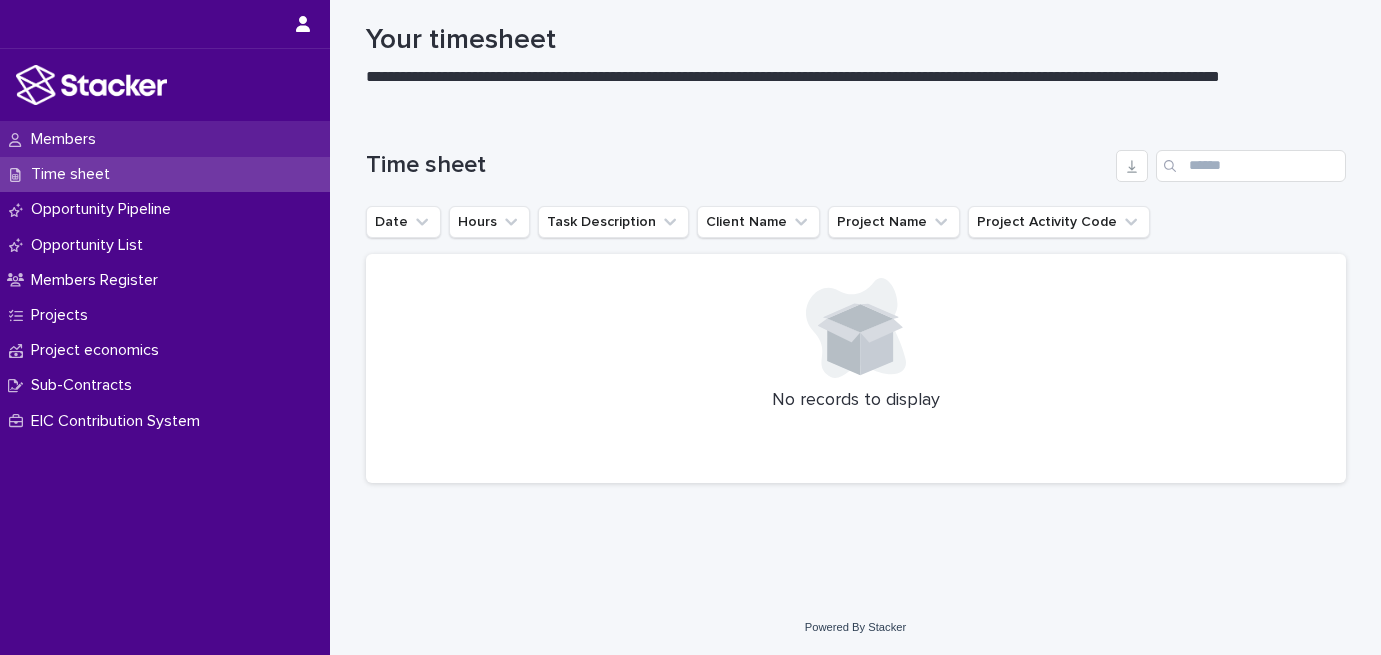 click on "Members" at bounding box center (67, 139) 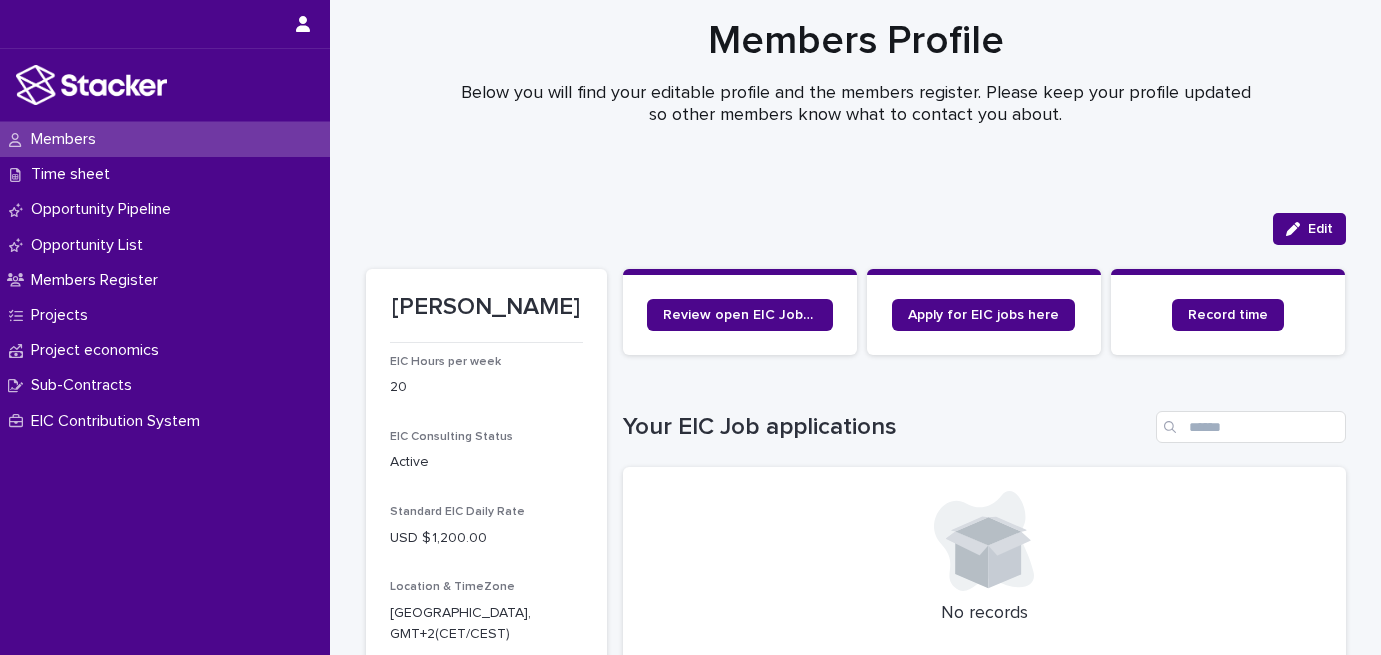 scroll, scrollTop: 30, scrollLeft: 0, axis: vertical 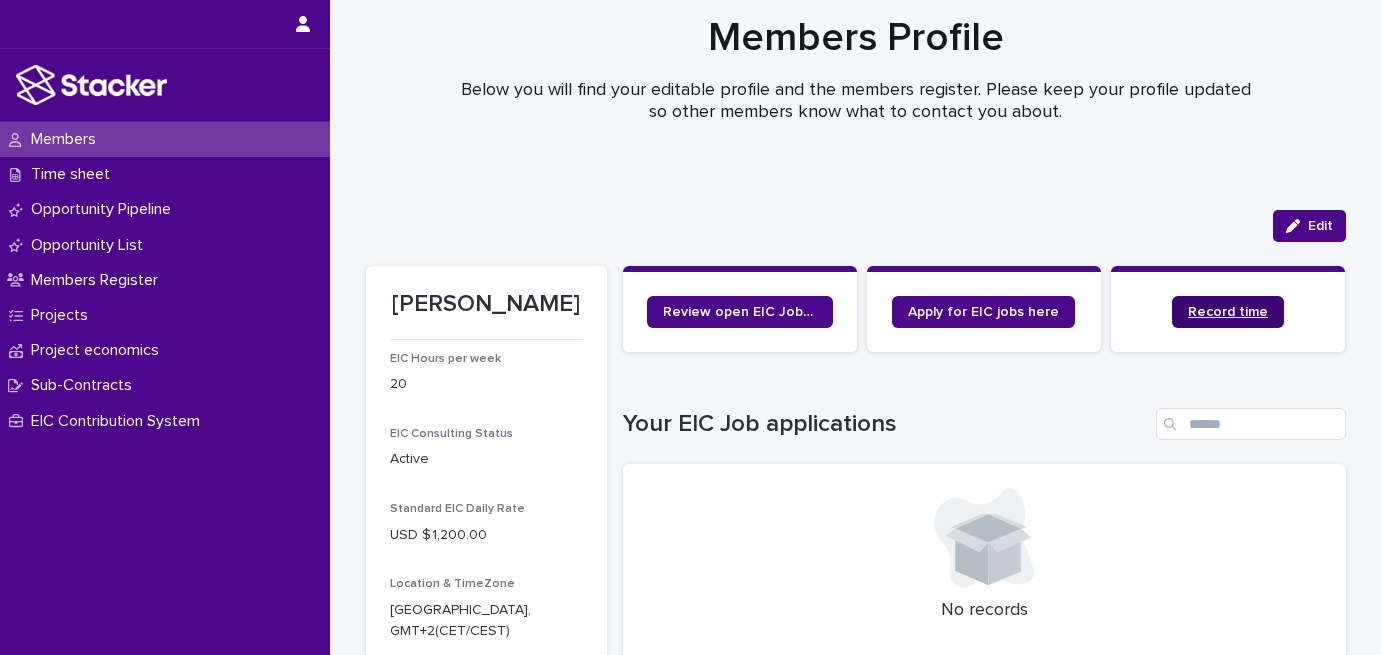 click on "Record time" at bounding box center (1228, 312) 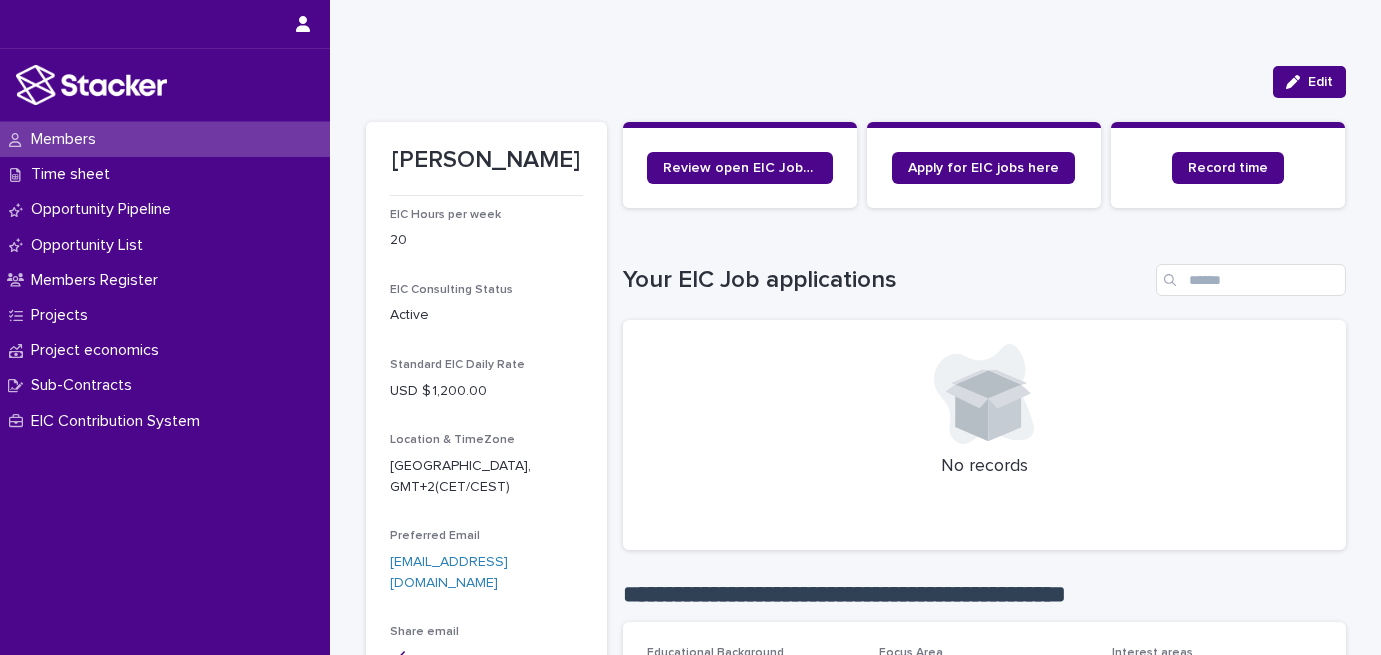 scroll, scrollTop: 175, scrollLeft: 0, axis: vertical 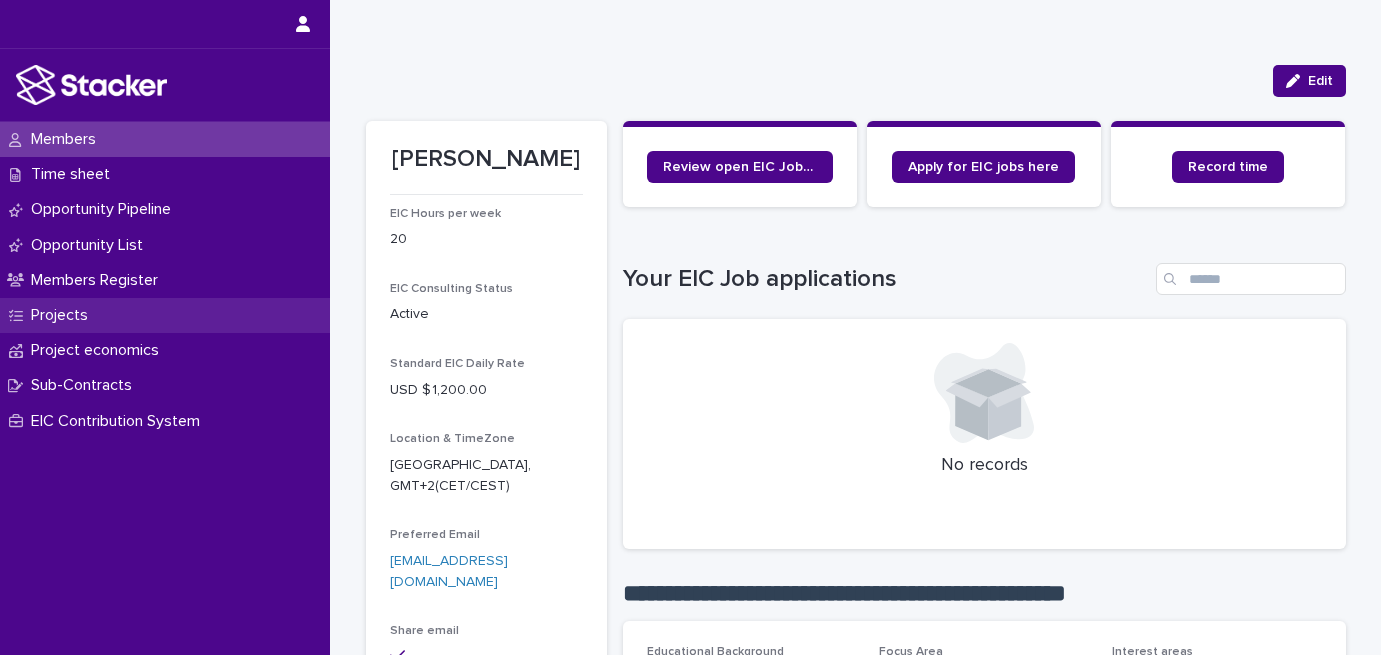 click on "Projects" at bounding box center (63, 315) 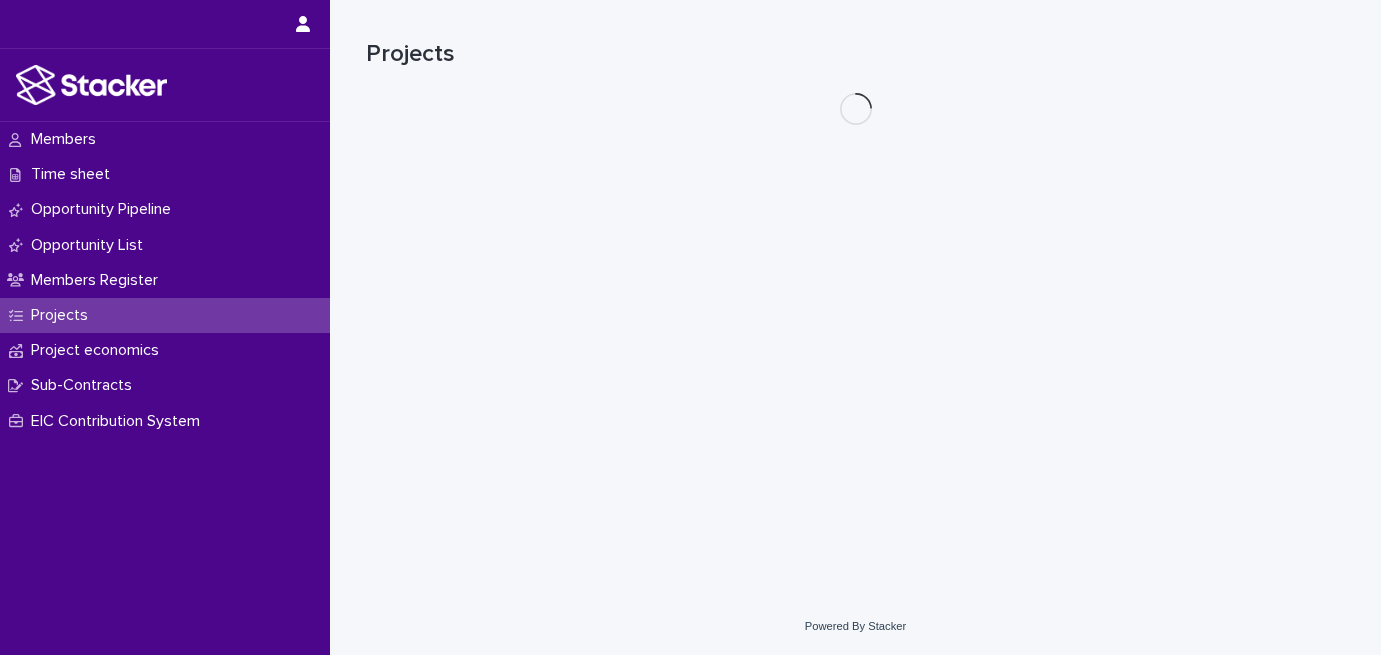 scroll, scrollTop: 0, scrollLeft: 0, axis: both 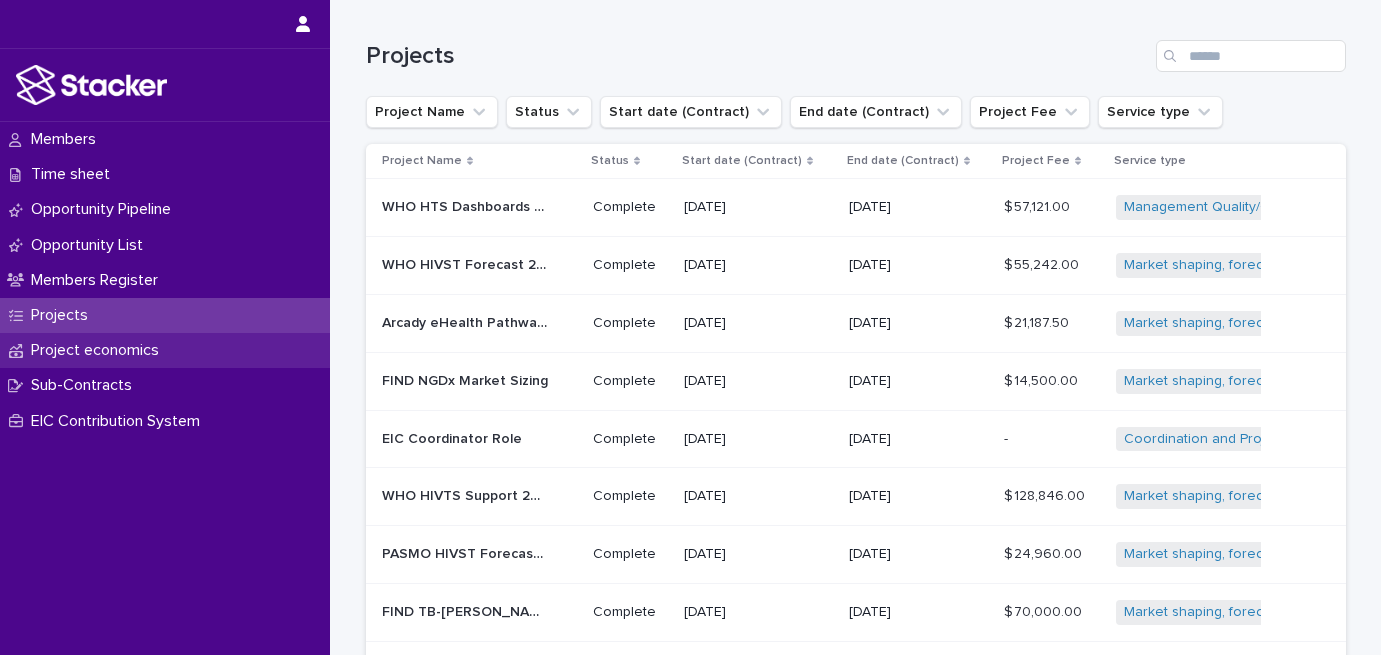 click on "Project economics" at bounding box center (165, 350) 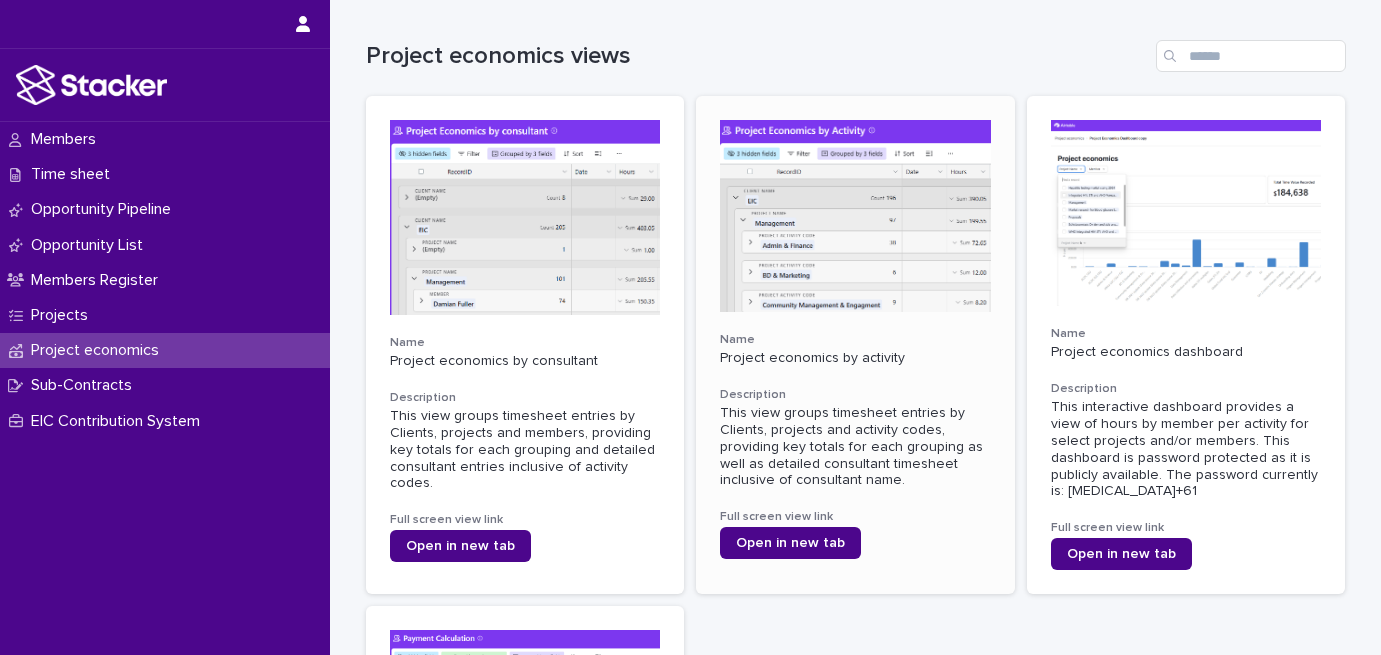 click on "This view groups timesheet entries by Clients, projects and activity codes, providing key totals for each grouping as well as detailed consultant timesheet inclusive of consultant name." at bounding box center [855, 447] 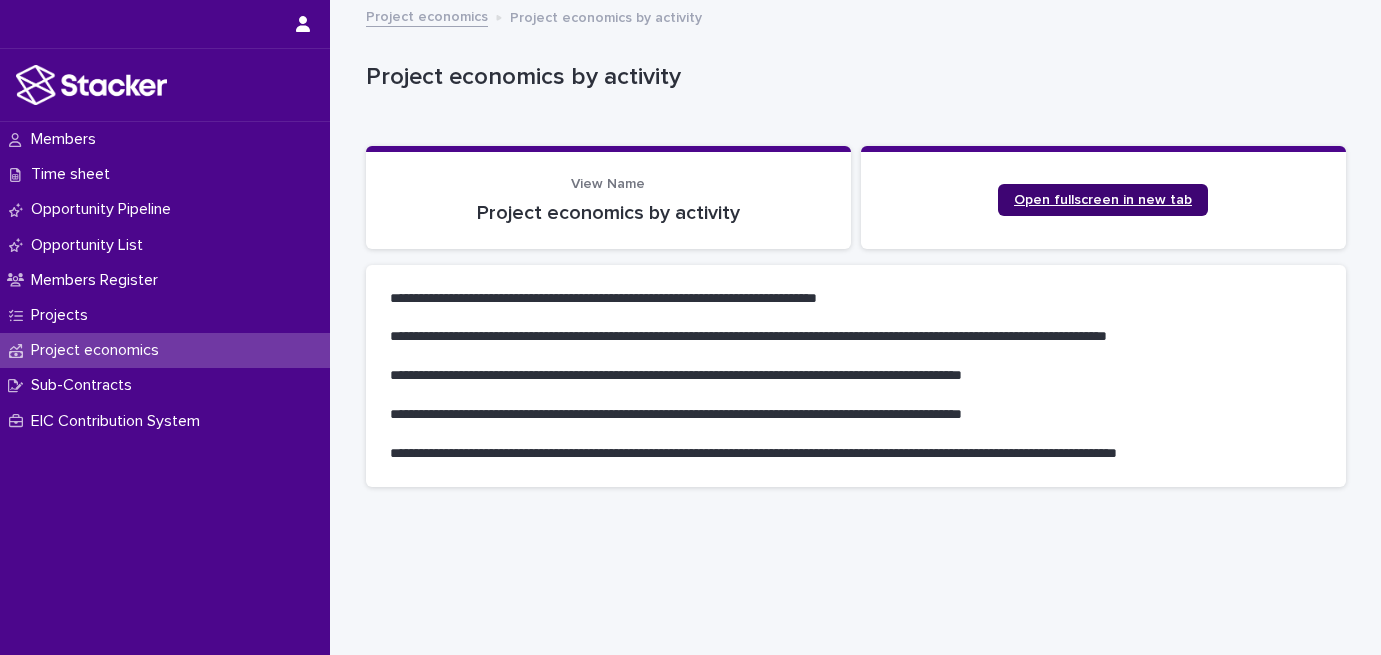 click on "Open fullscreen in new tab" at bounding box center [1103, 200] 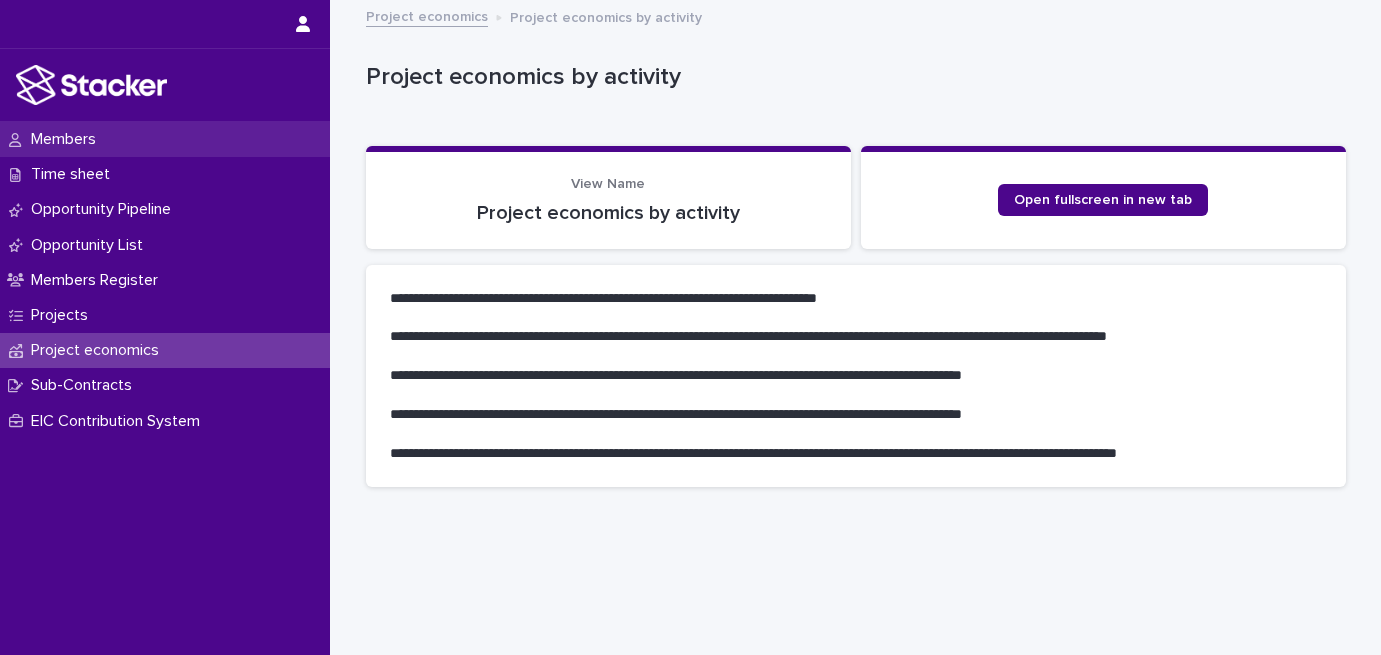 click on "Members" at bounding box center [67, 139] 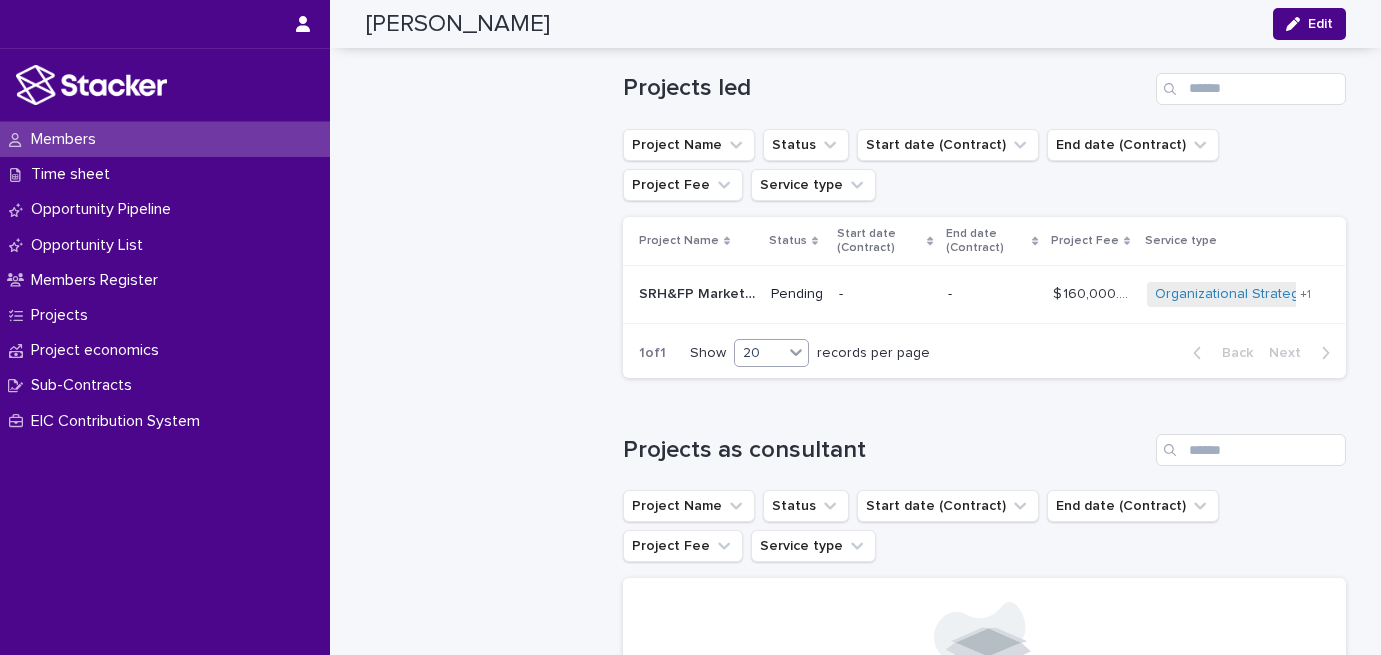scroll, scrollTop: 1806, scrollLeft: 0, axis: vertical 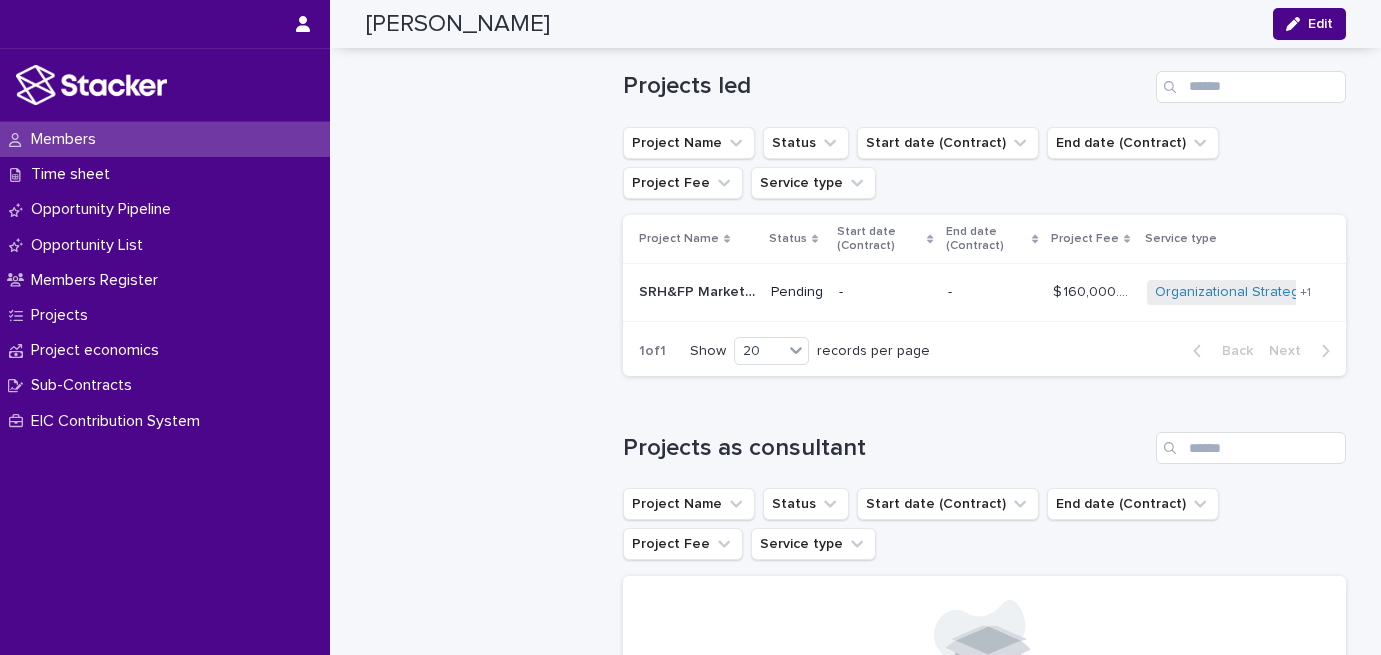 click on "SRH&FP Market Intelligence" at bounding box center [699, 290] 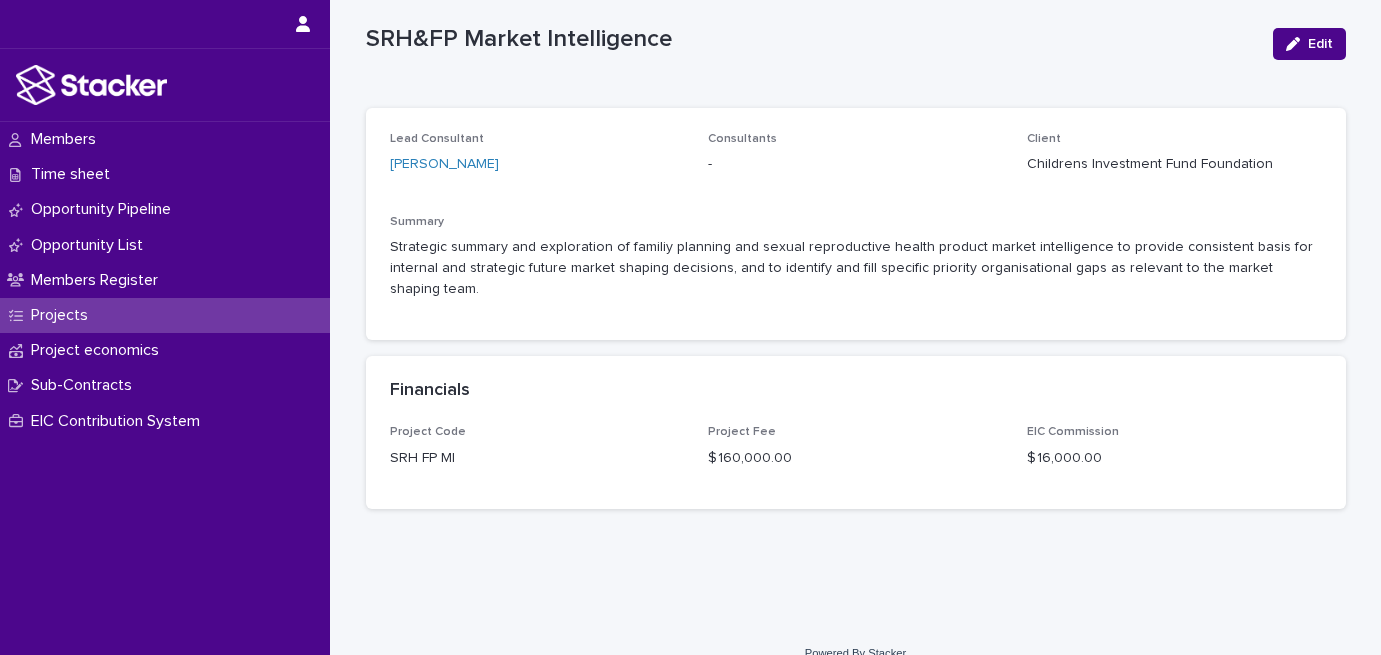 scroll, scrollTop: 37, scrollLeft: 0, axis: vertical 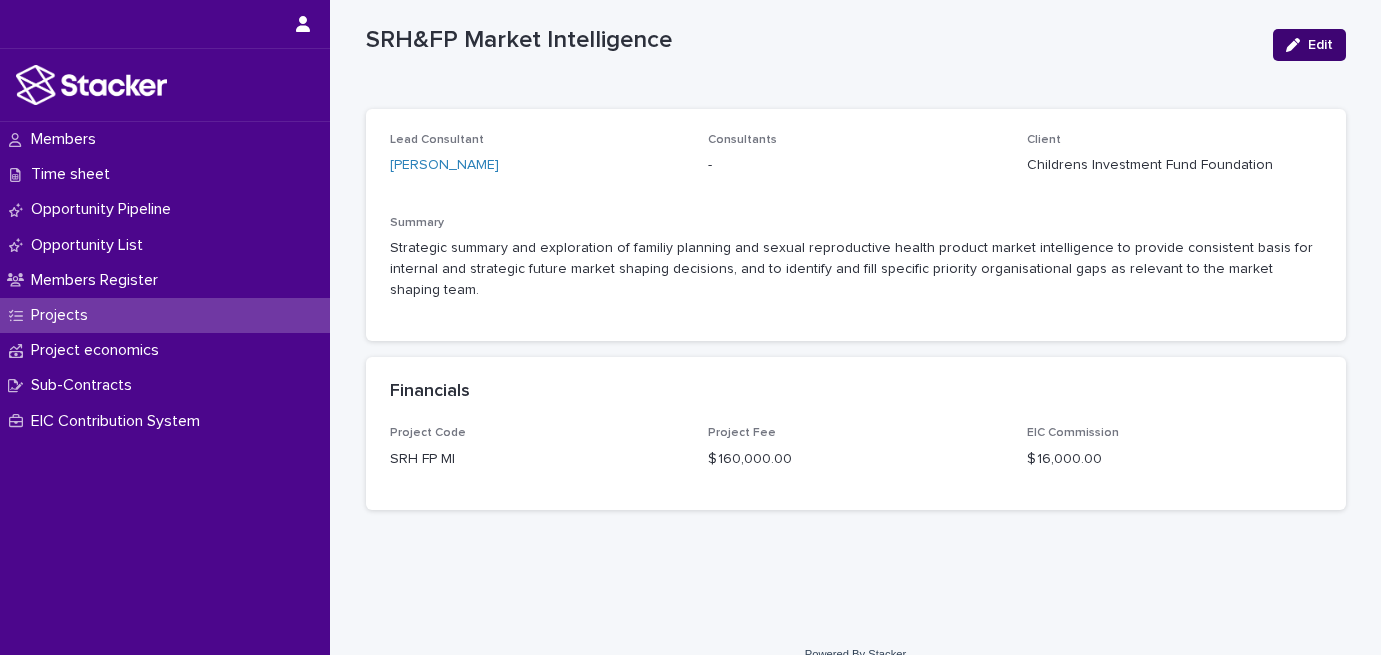 click on "Edit" at bounding box center [1320, 45] 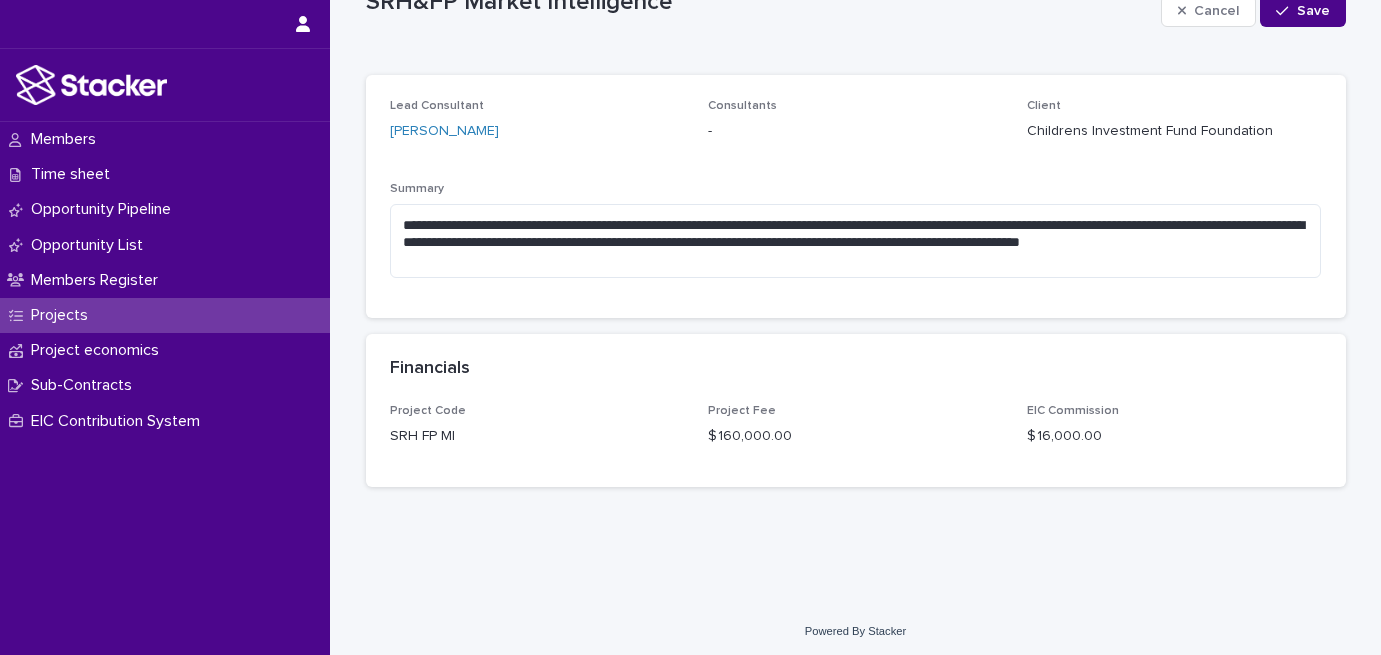 scroll, scrollTop: 0, scrollLeft: 0, axis: both 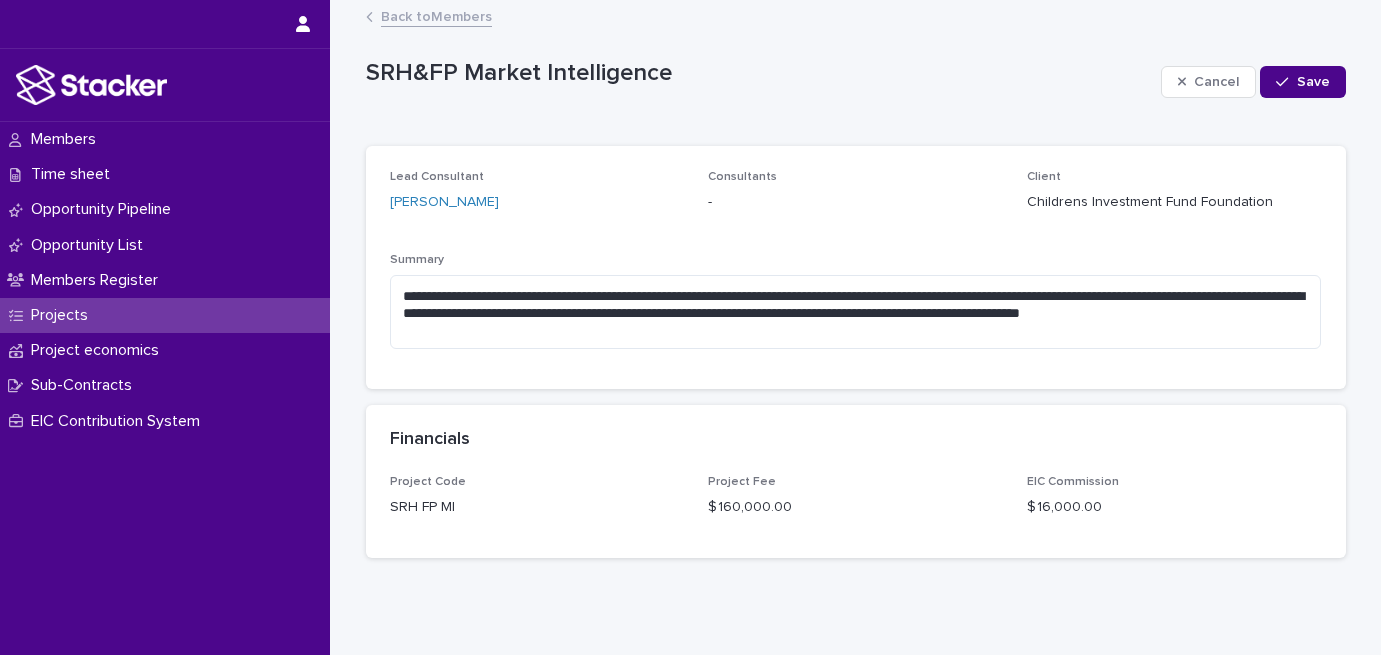 click on "$ 160,000.00" at bounding box center (855, 507) 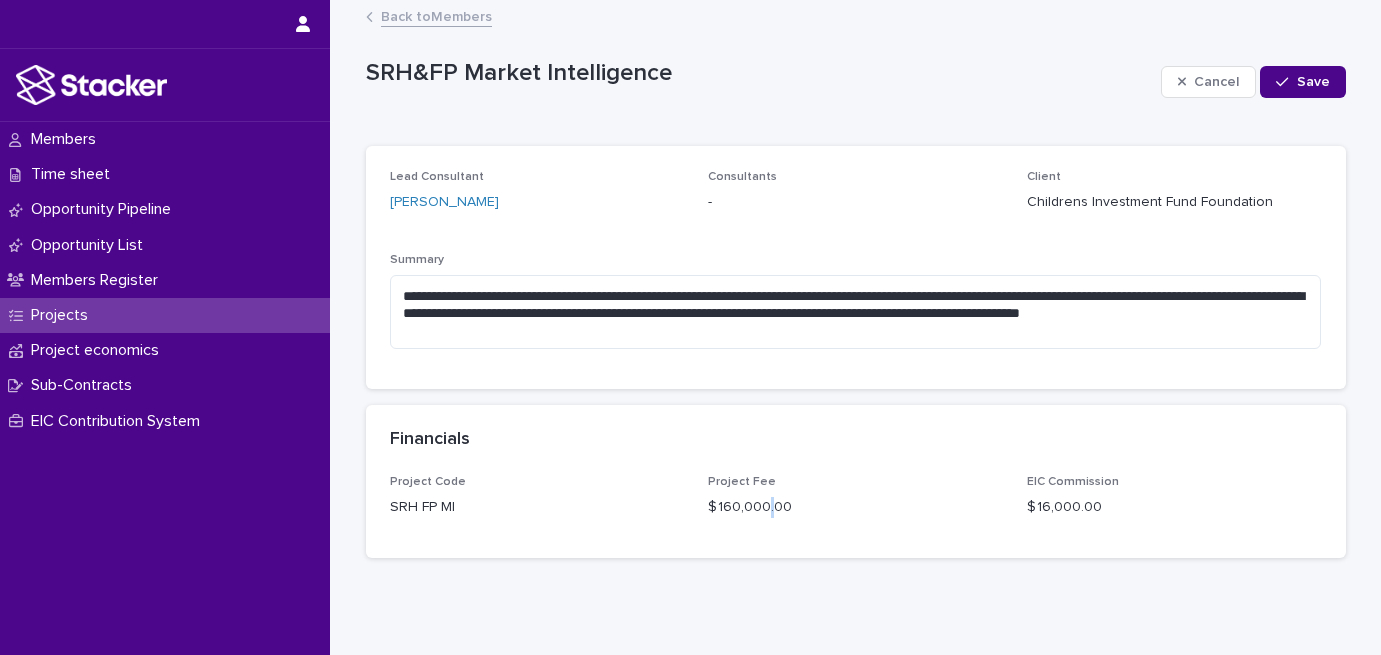 click on "$ 160,000.00" at bounding box center [855, 507] 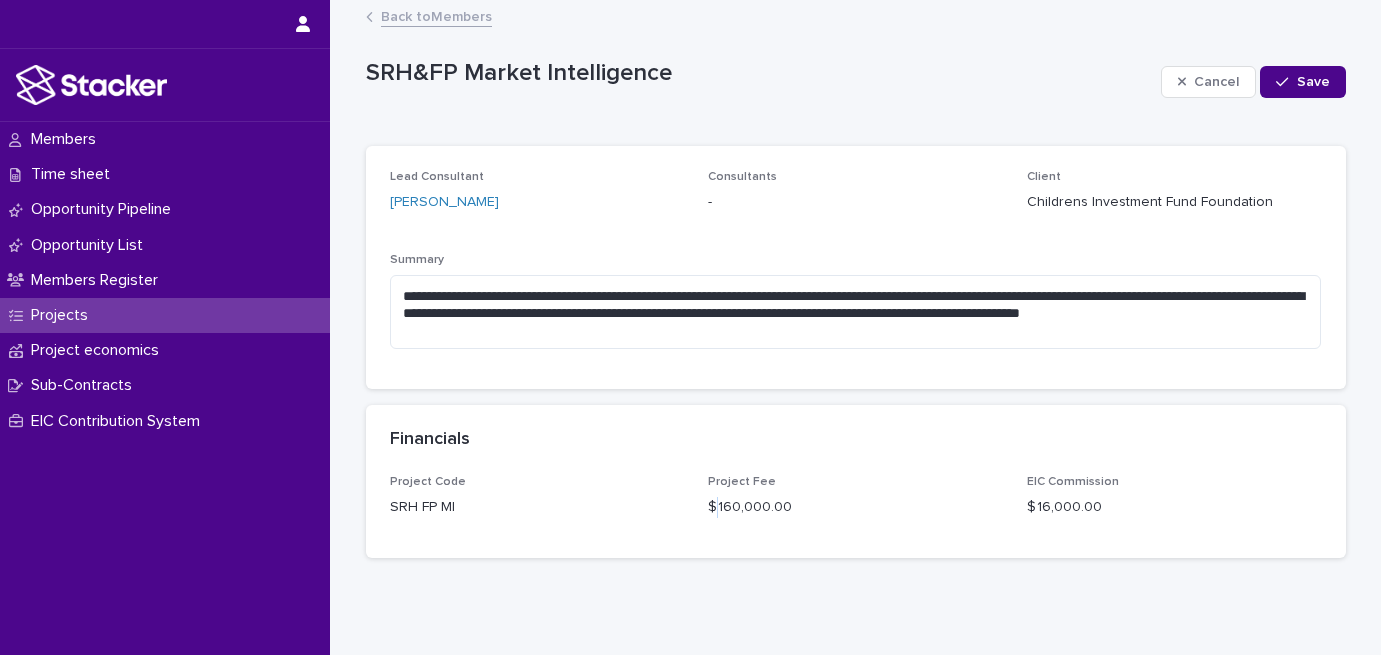 click on "$ 160,000.00" at bounding box center [855, 507] 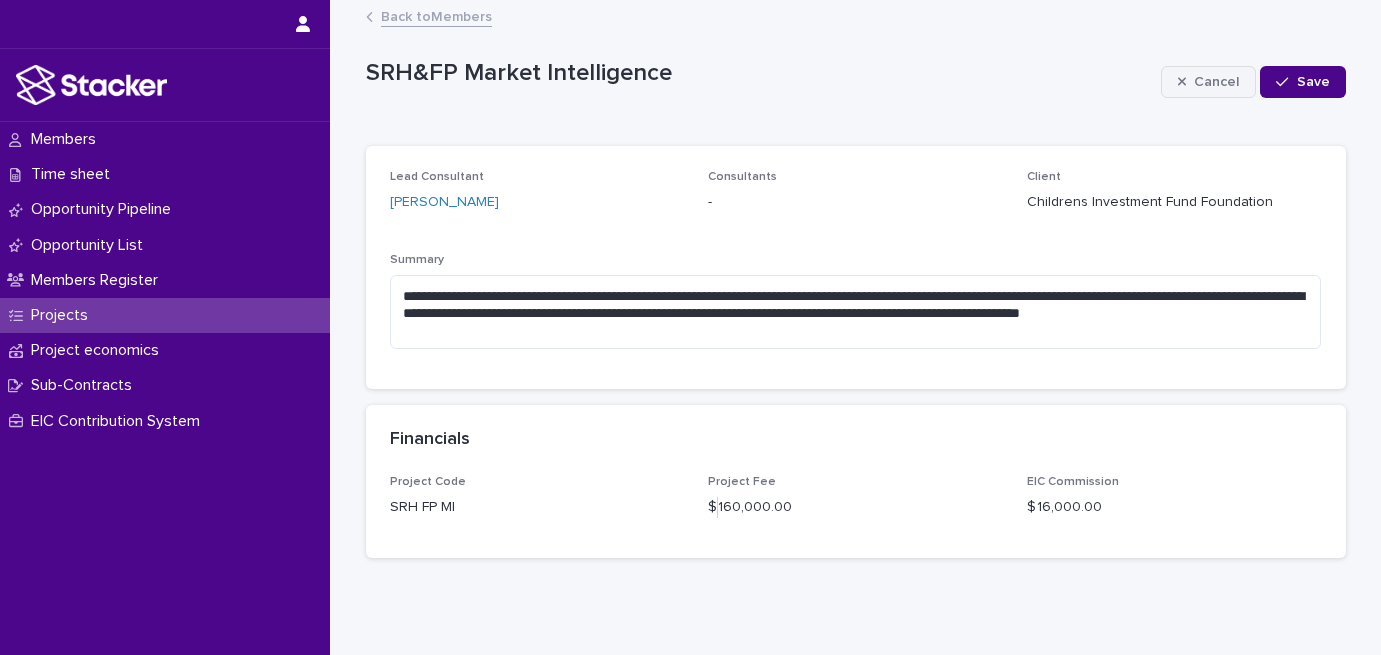 click on "Cancel" at bounding box center (1209, 82) 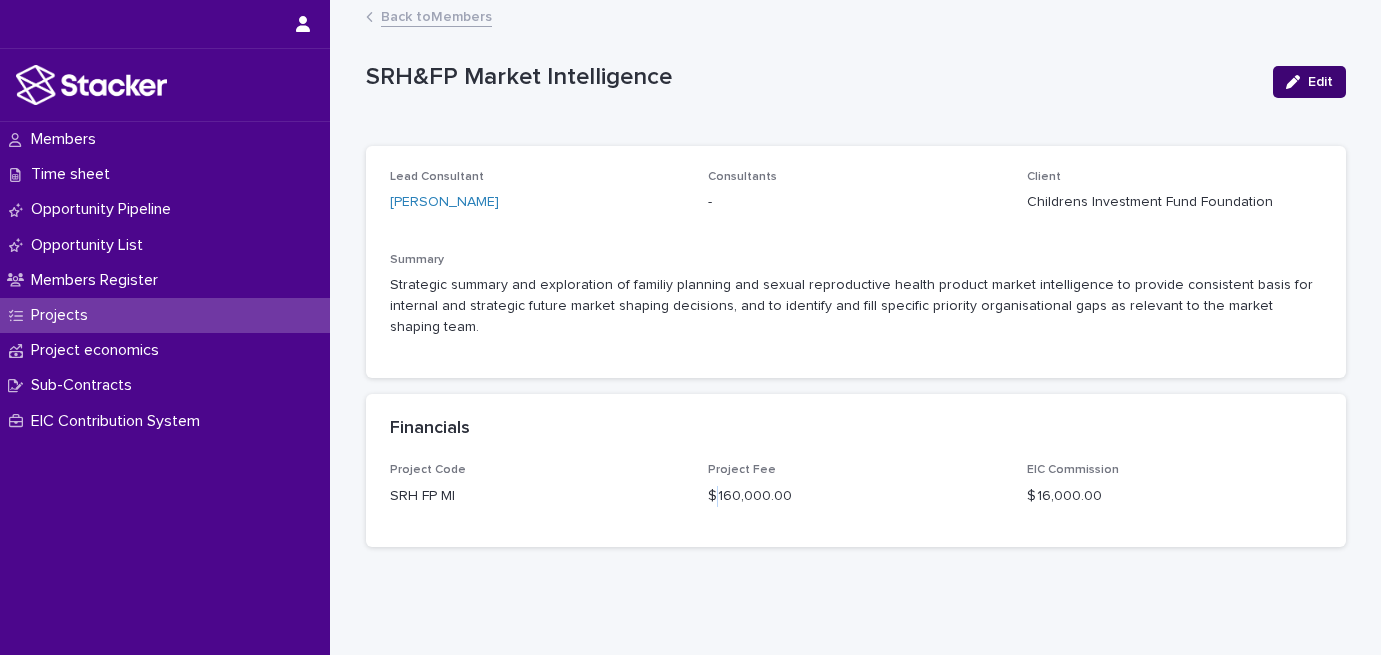 click on "Edit" at bounding box center (1320, 82) 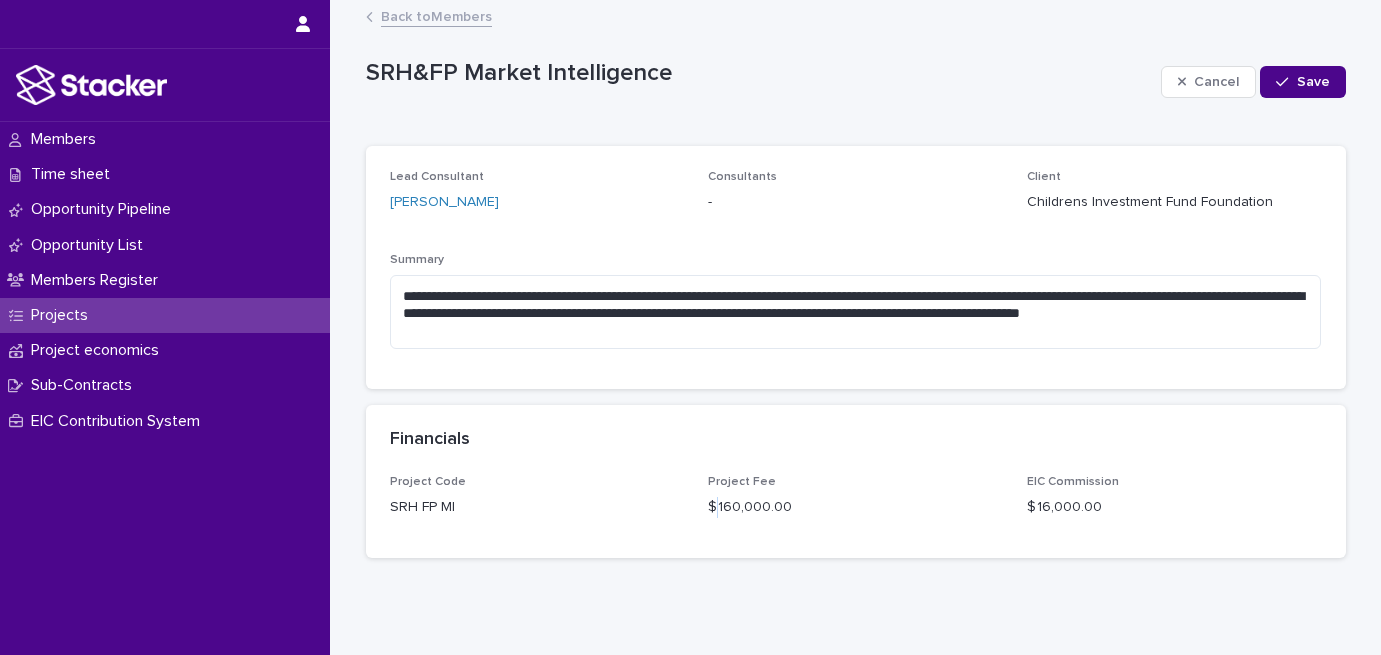 scroll, scrollTop: 0, scrollLeft: 0, axis: both 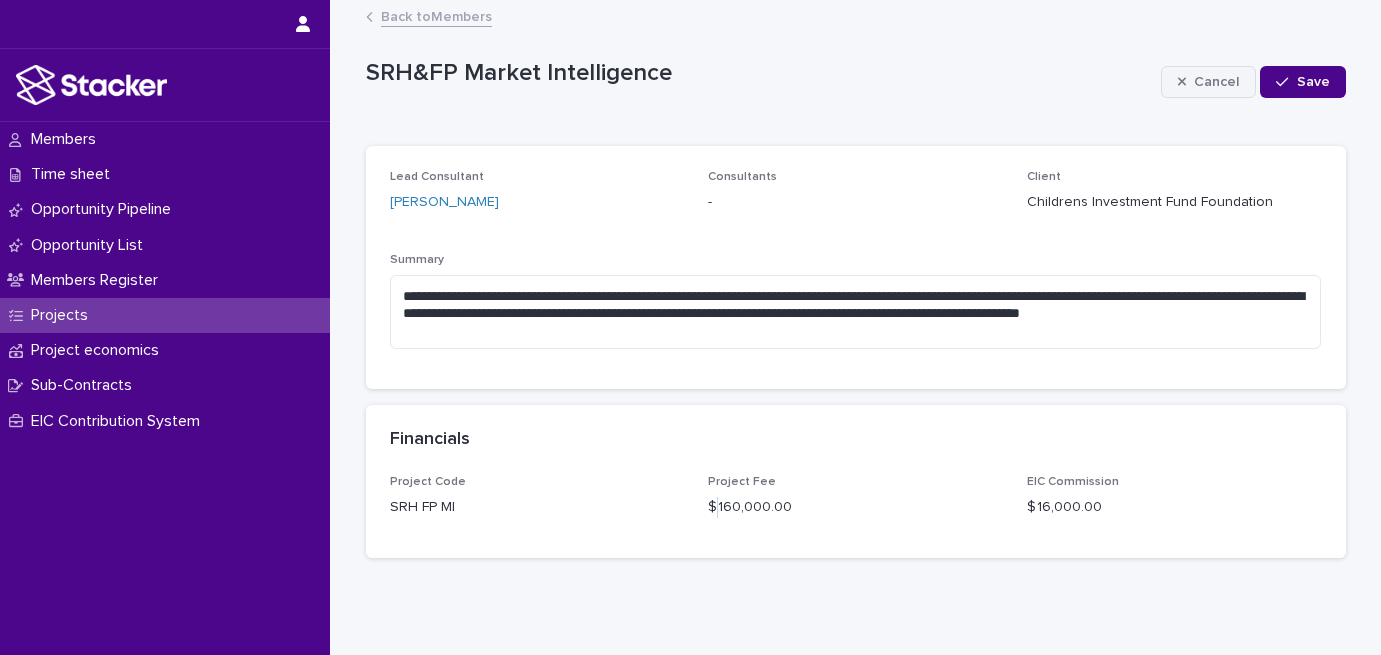 click on "Cancel" at bounding box center (1216, 82) 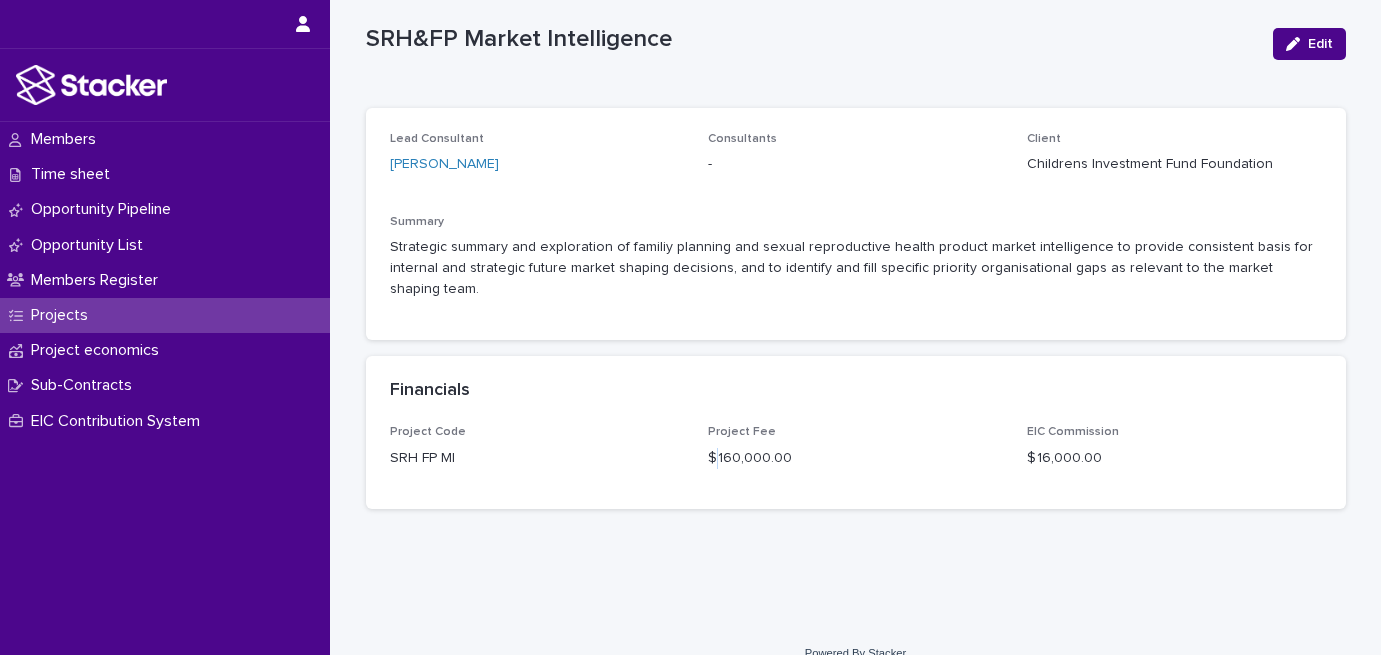 scroll, scrollTop: 37, scrollLeft: 0, axis: vertical 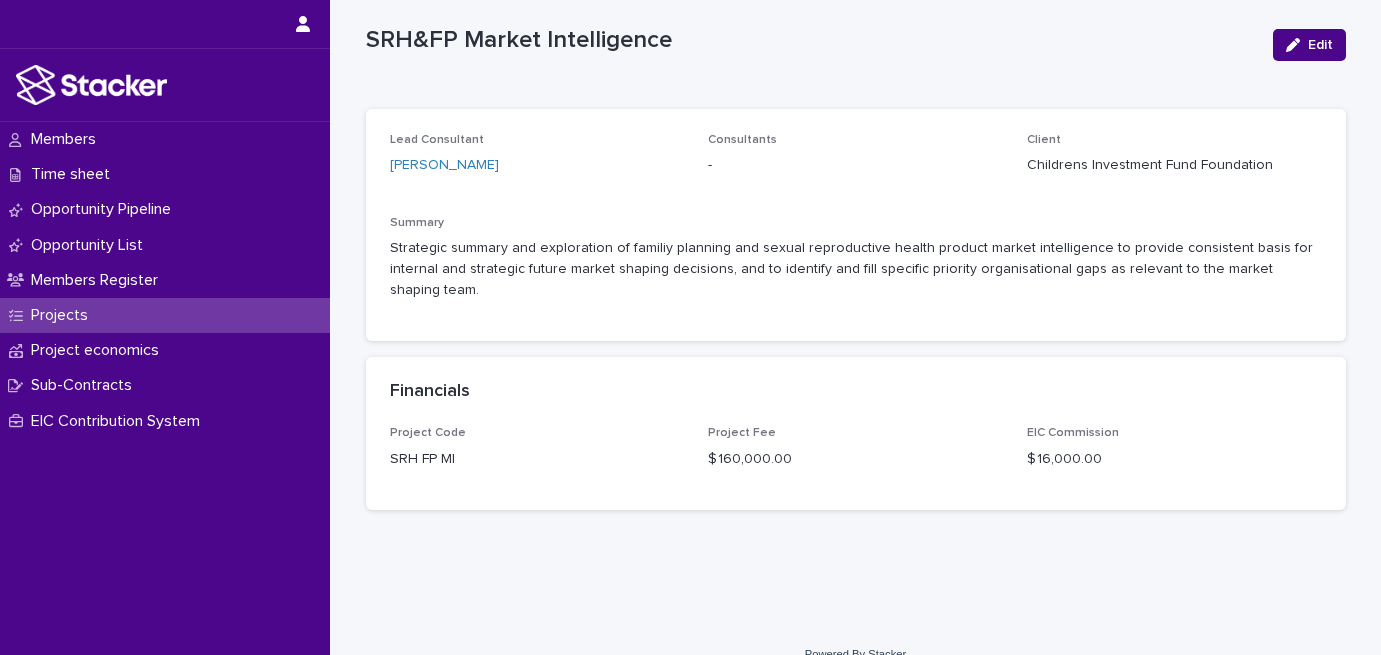 click on "SRH FP MI" at bounding box center [537, 457] 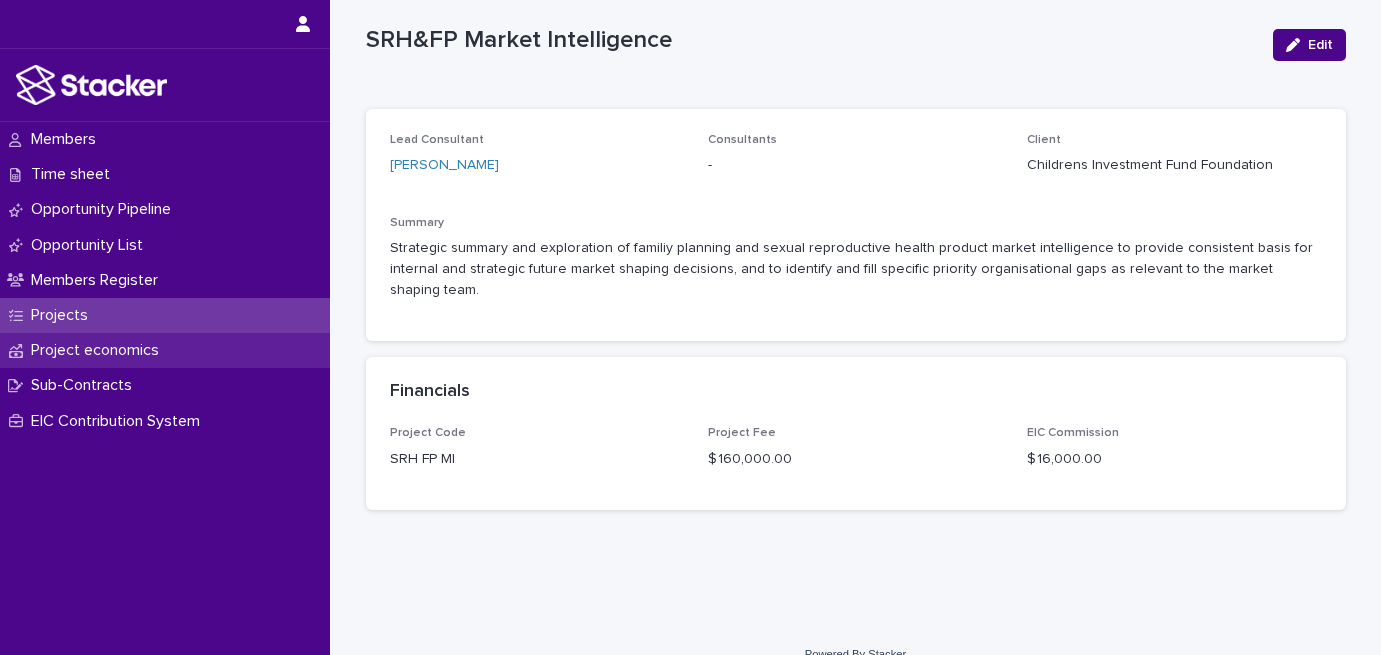 click on "Project economics" at bounding box center (165, 350) 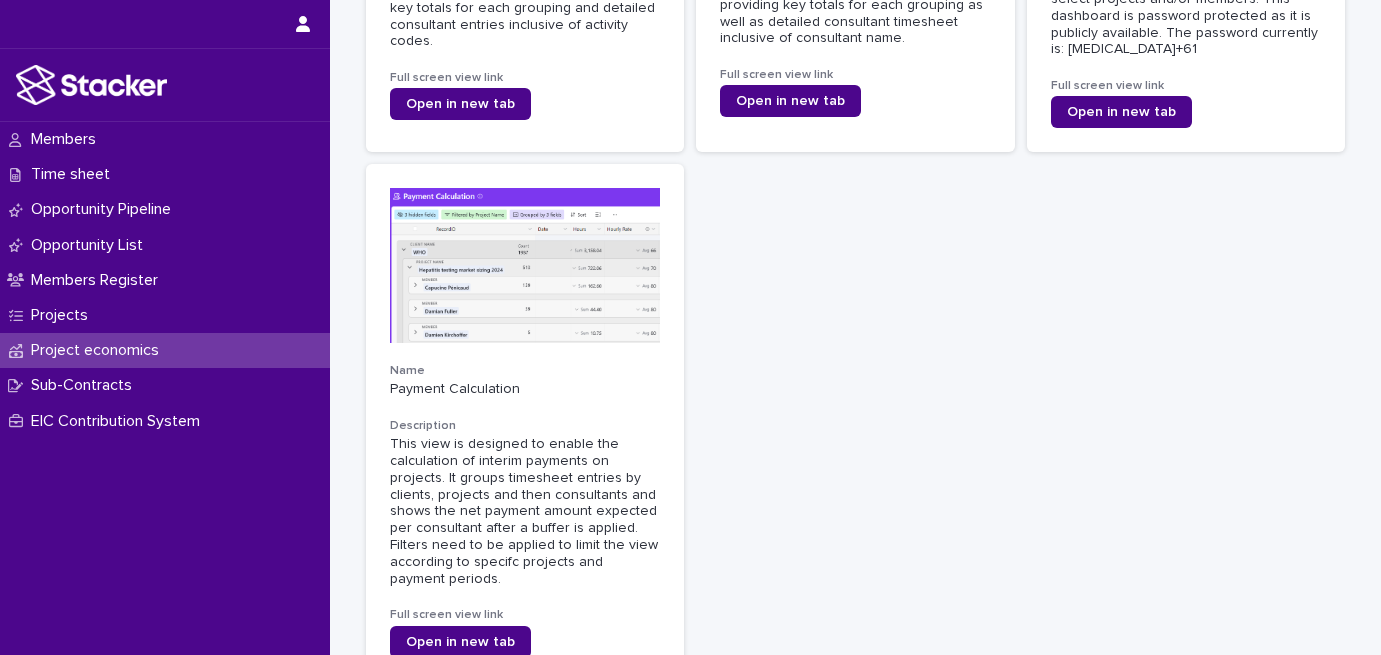 scroll, scrollTop: 445, scrollLeft: 0, axis: vertical 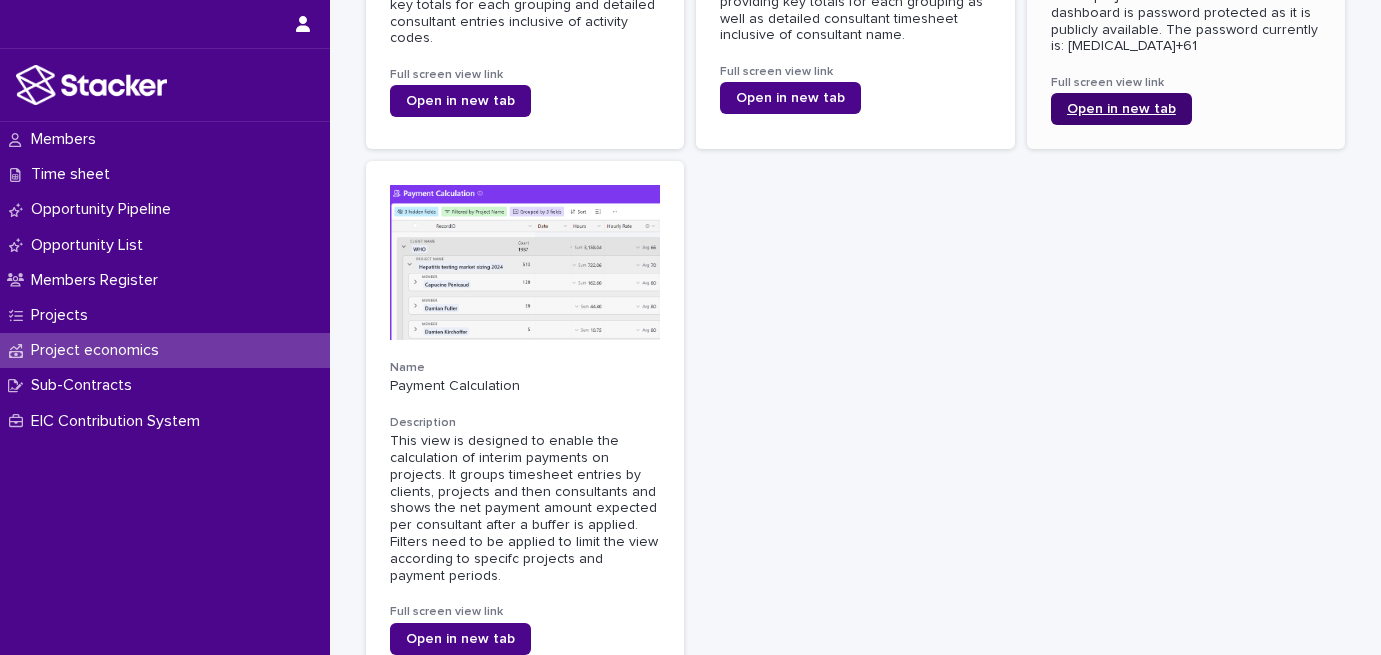 click on "Open in new tab" at bounding box center [1121, 109] 